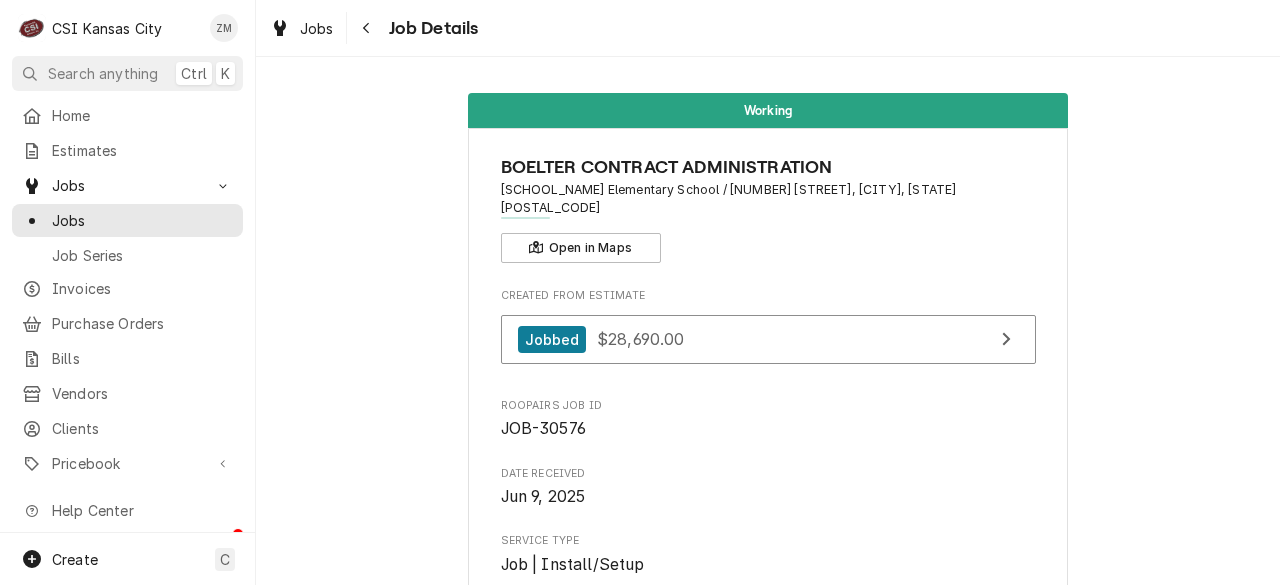 scroll, scrollTop: 0, scrollLeft: 0, axis: both 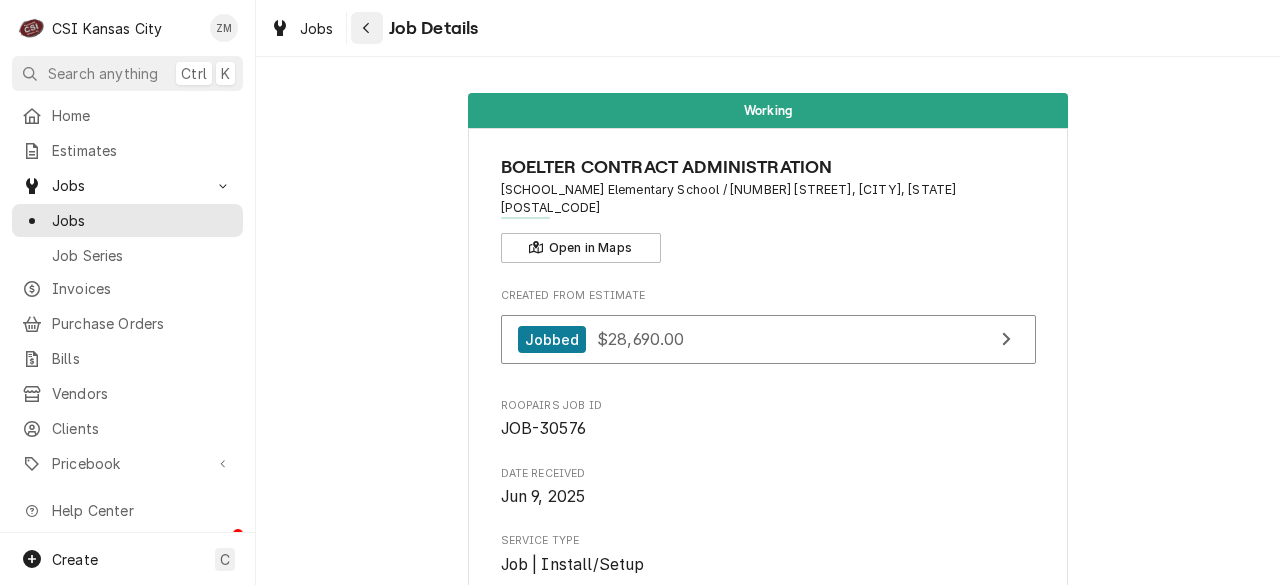 click at bounding box center (367, 28) 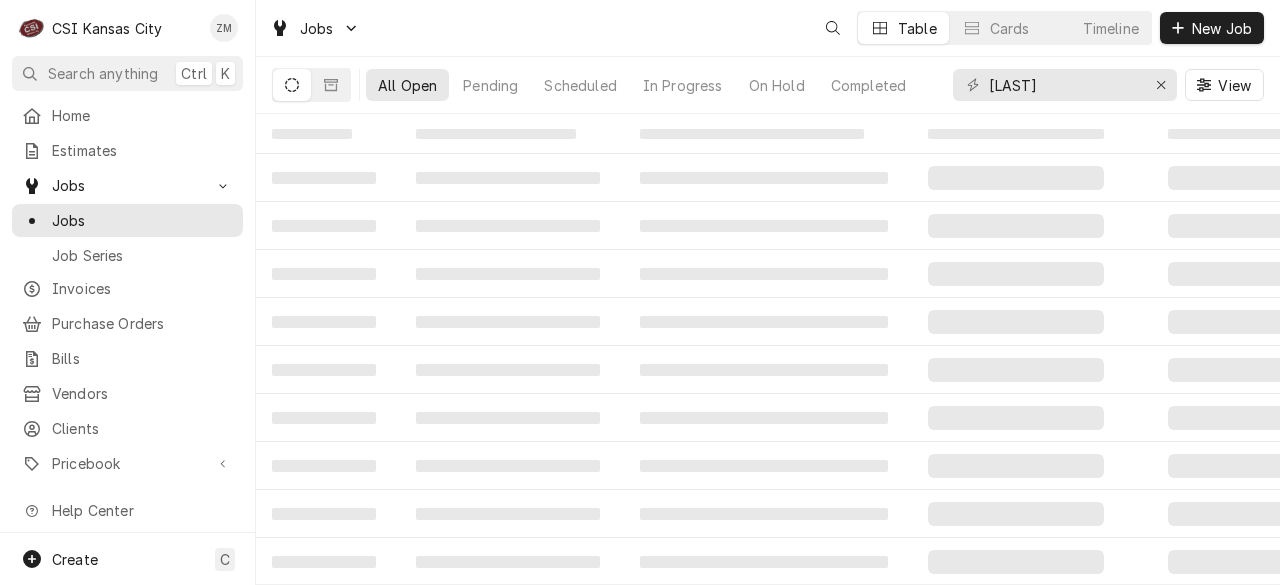 scroll, scrollTop: 0, scrollLeft: 0, axis: both 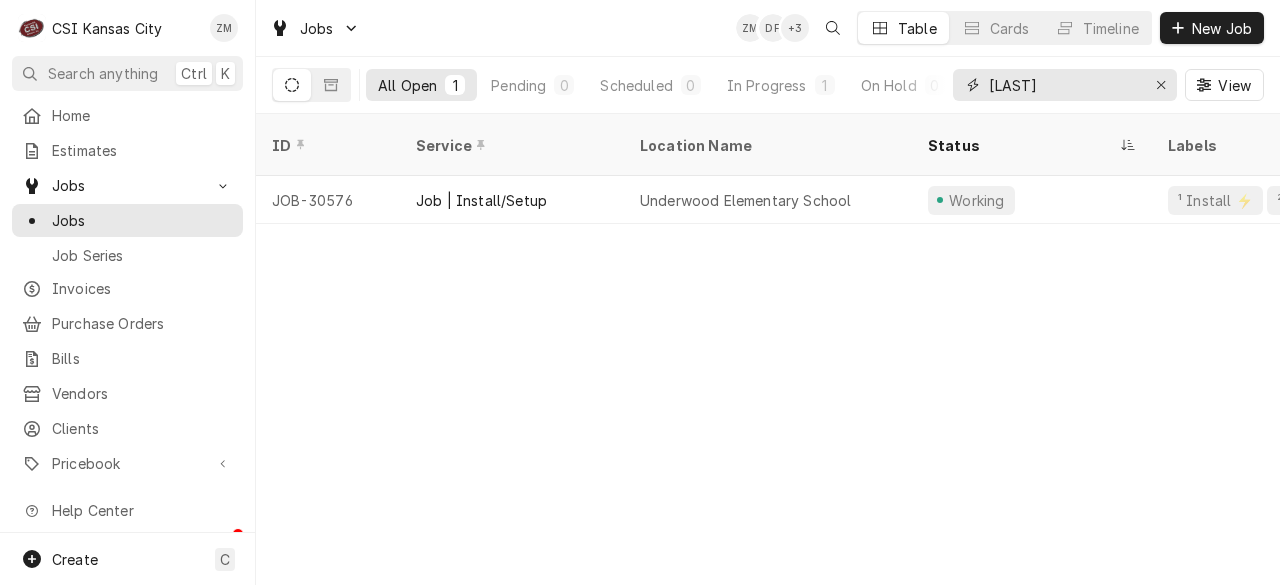 click at bounding box center [1161, 85] 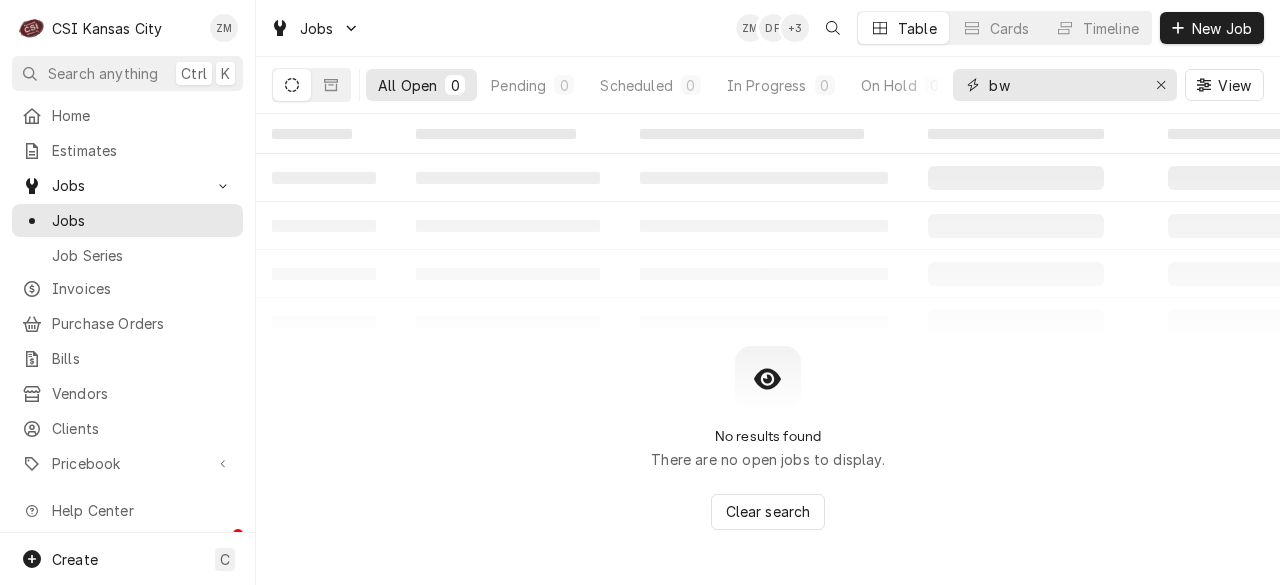 type on "b" 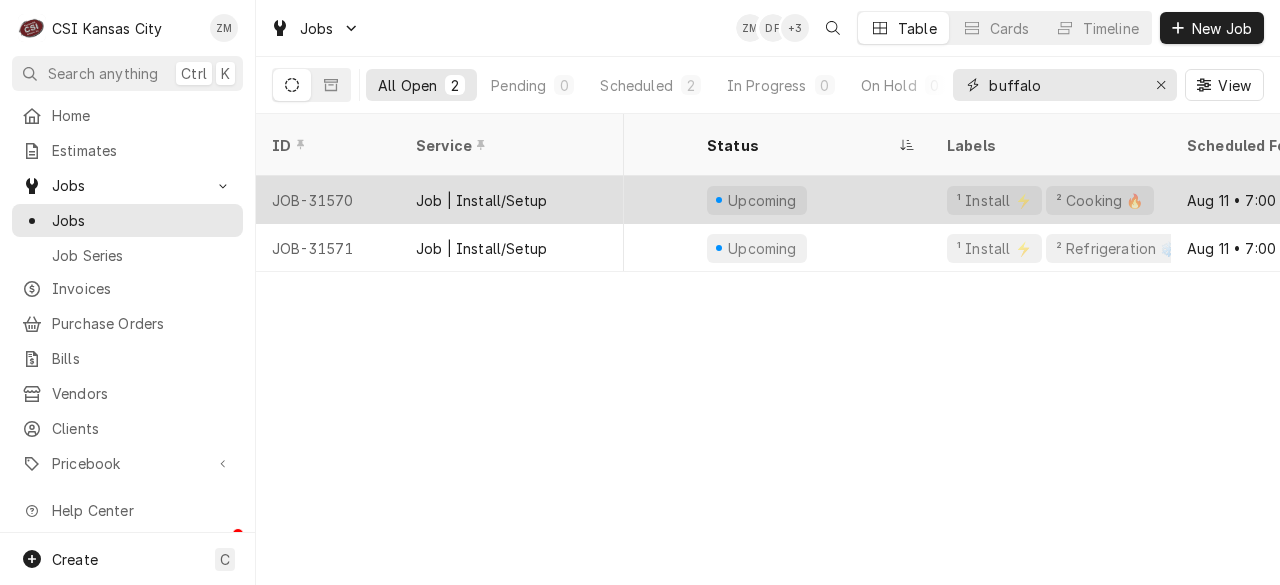 scroll, scrollTop: 0, scrollLeft: 0, axis: both 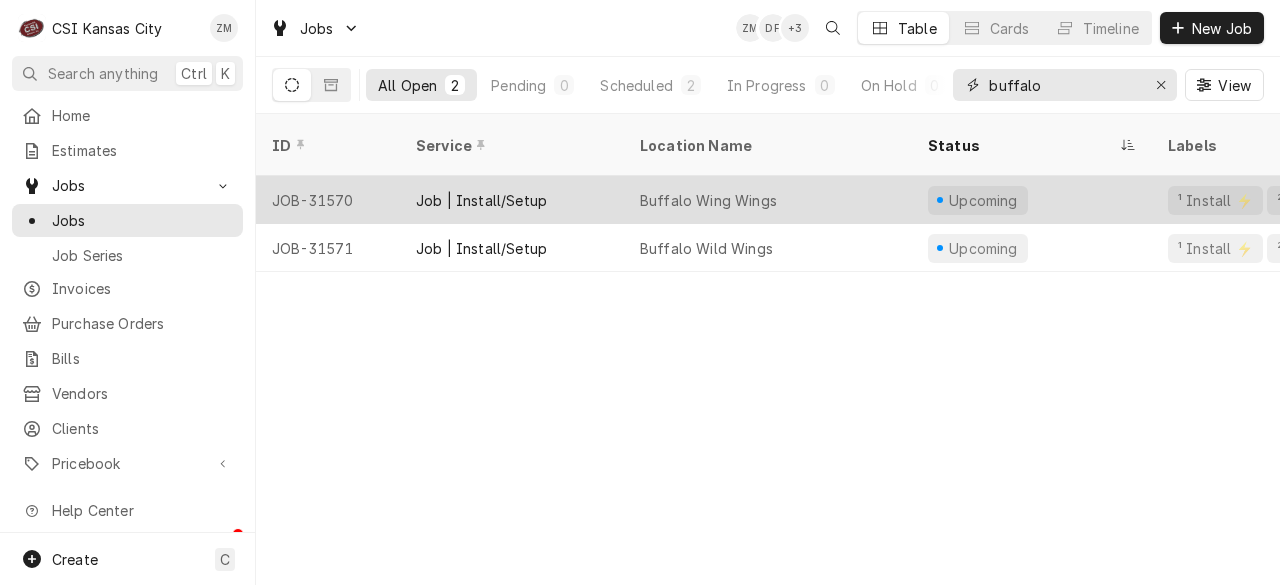 type on "buffalo" 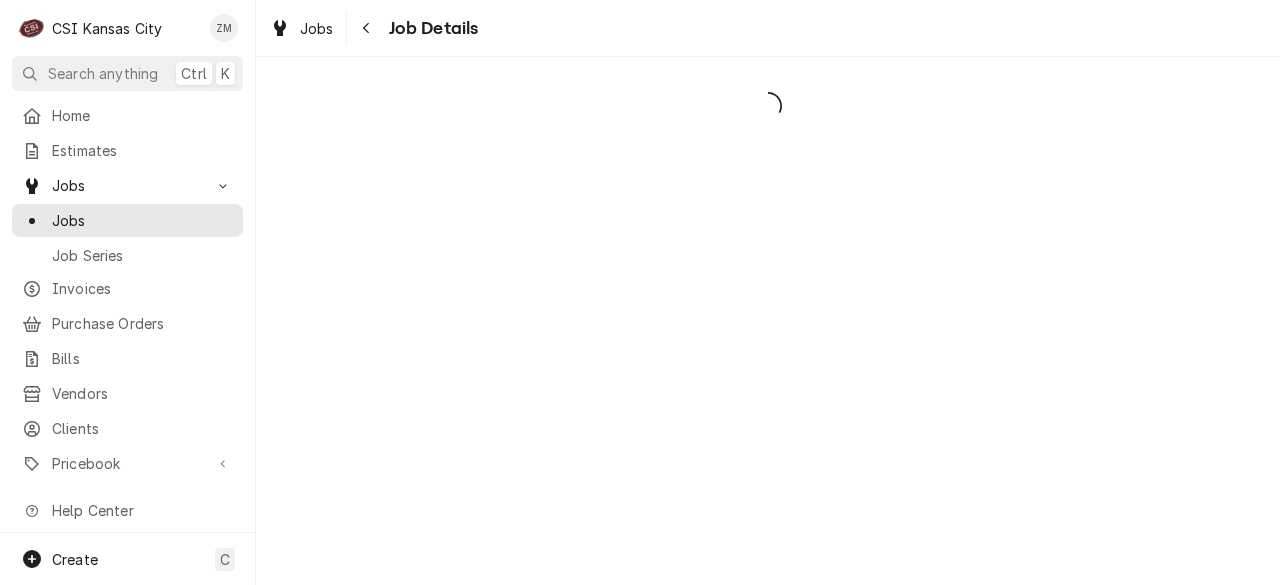 scroll, scrollTop: 0, scrollLeft: 0, axis: both 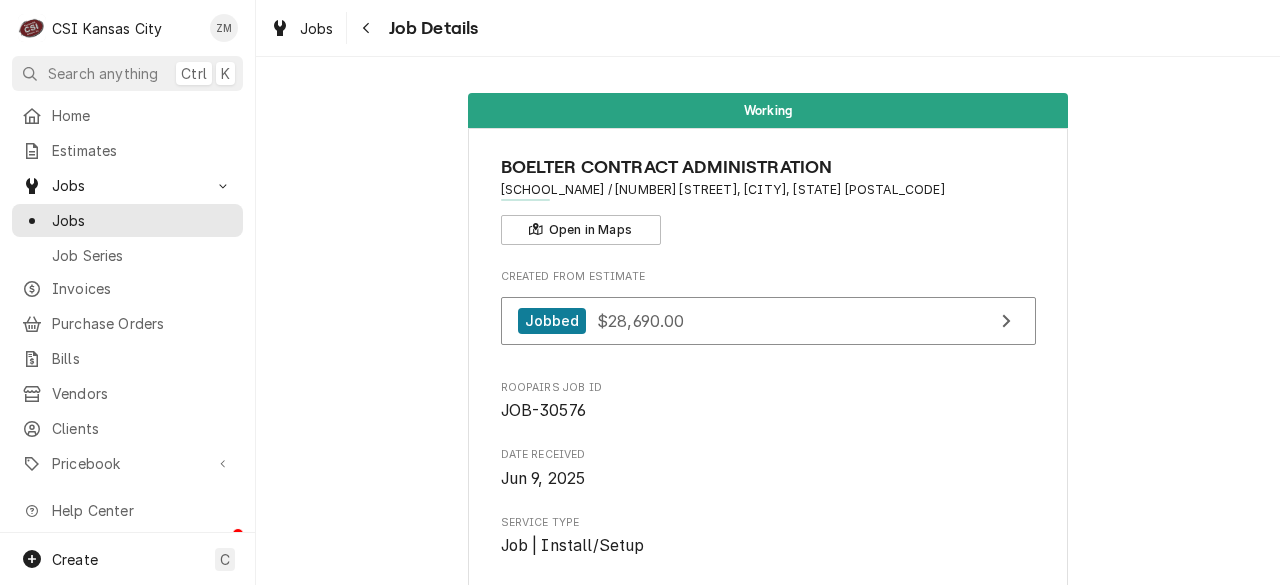 click on "Working BOELTER CONTRACT ADMINISTRATION Underwood Elementary School / [NUMBER] [STREET], [CITY], [STATE] [POSTAL_CODE] Open in Maps Created From Estimate Jobbed $28,690.00 Roopairs Job ID JOB-30576 Date Received [DATE] [DATE] Service Type Job | Install/Setup Job Type Service Service Location Underwood Elementary School
[NUMBER] [STREET]
[CITY], [STATE] [POSTAL_CODE] Scheduled For [DATE] - [TIME] Started On [DATE] - [TIME] Service Summary To Date Short Description 4-Labor (Project) | Standard | Estimated Service Summary Standard labor (regular rate) applies to tech hours worked between 7:00 AM and 4:30 PM on weekdays, excluding holidays. Short Description Scope | Walk In Cooler/Freezer Install Service Summary Show  more   Active On [DATE] - [TIME] Active SubStatus Working Last Modified [DATE] - [TIME] Estimated Job Duration 5h 15min Assigned Technician(s) [FIRST] [LAST] [FIRST] [LAST] [FIRST] [LAST] [FIRST] [LAST] Reason For Call Priority No Priority Labels  ¹ Install ⚡️" at bounding box center (768, 1829) 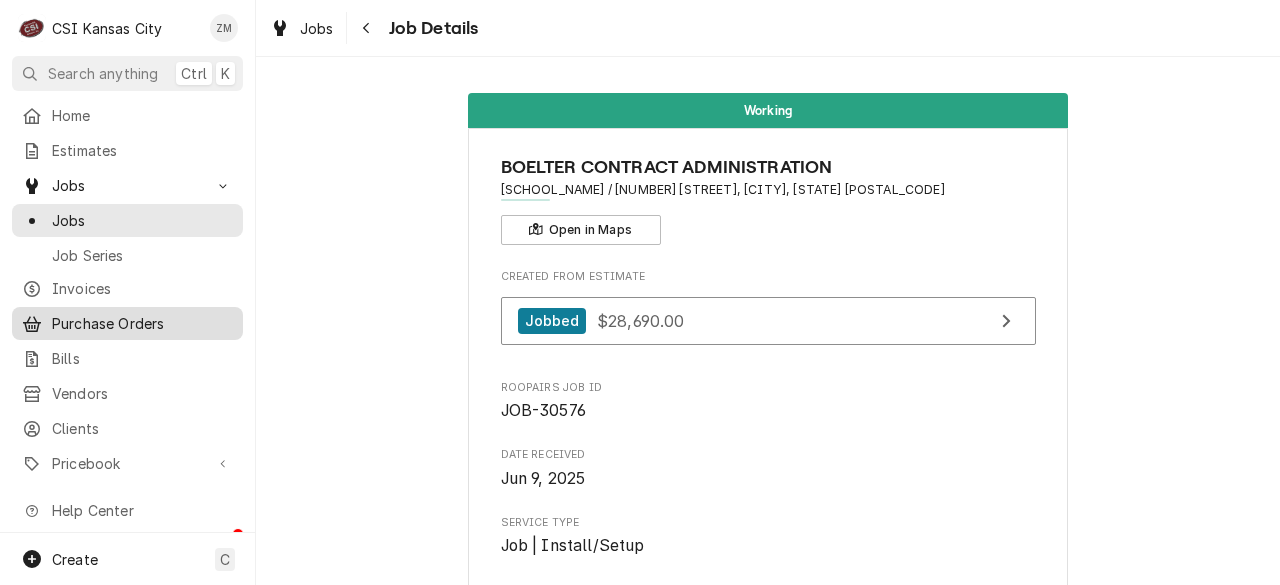 scroll, scrollTop: 20, scrollLeft: 0, axis: vertical 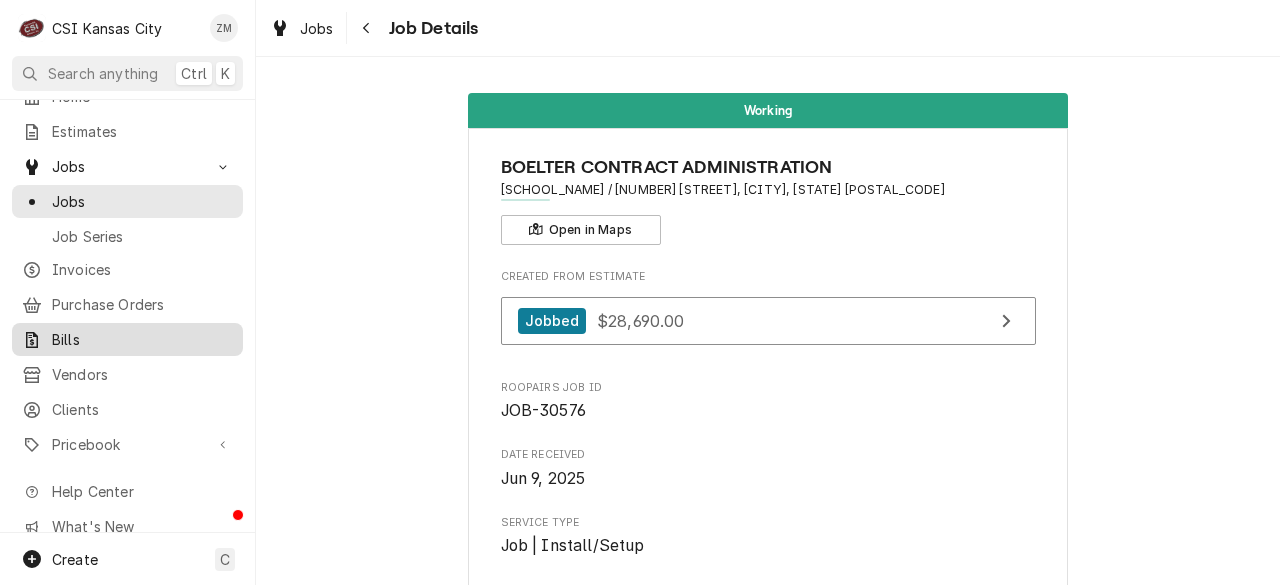 click on "Bills" at bounding box center (142, 339) 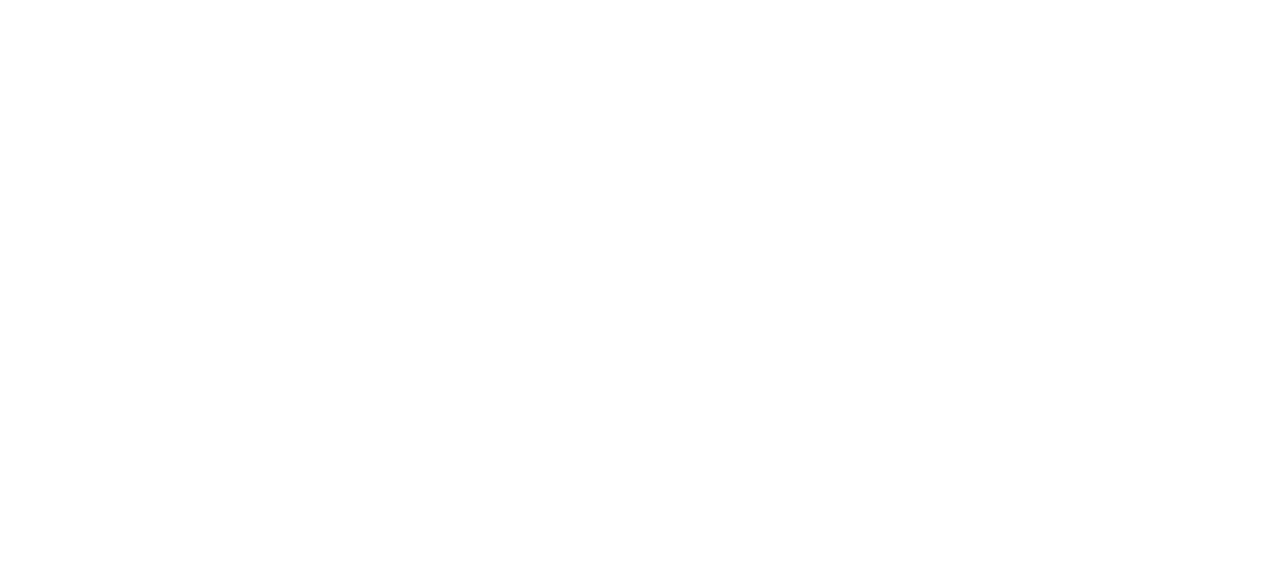scroll, scrollTop: 0, scrollLeft: 0, axis: both 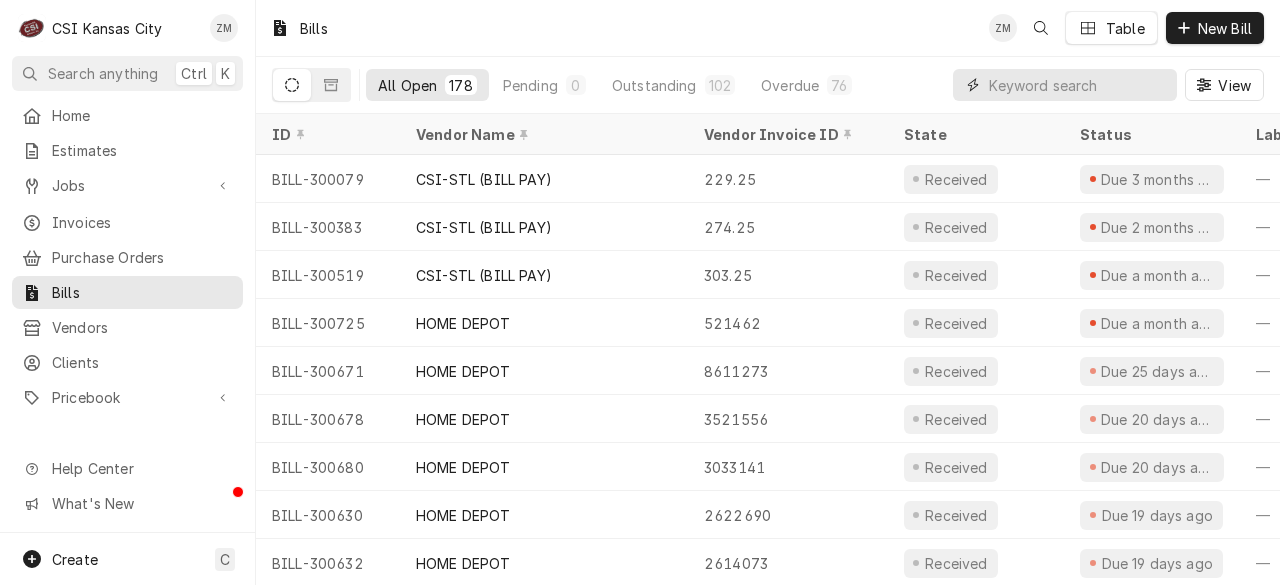 click at bounding box center (1078, 85) 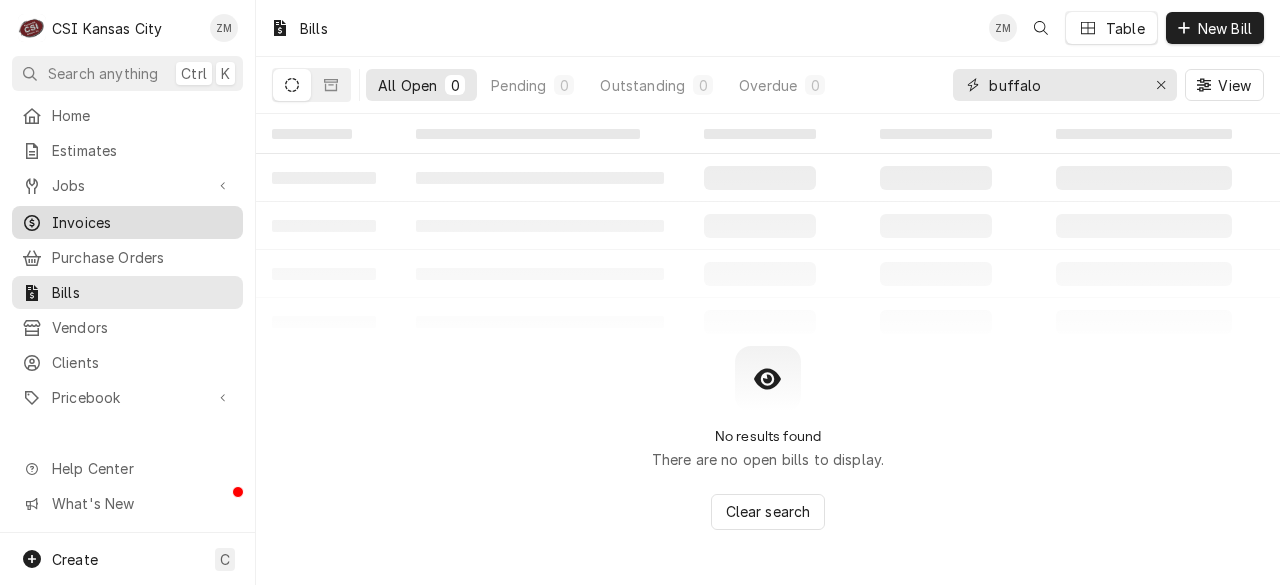 type on "buffalo" 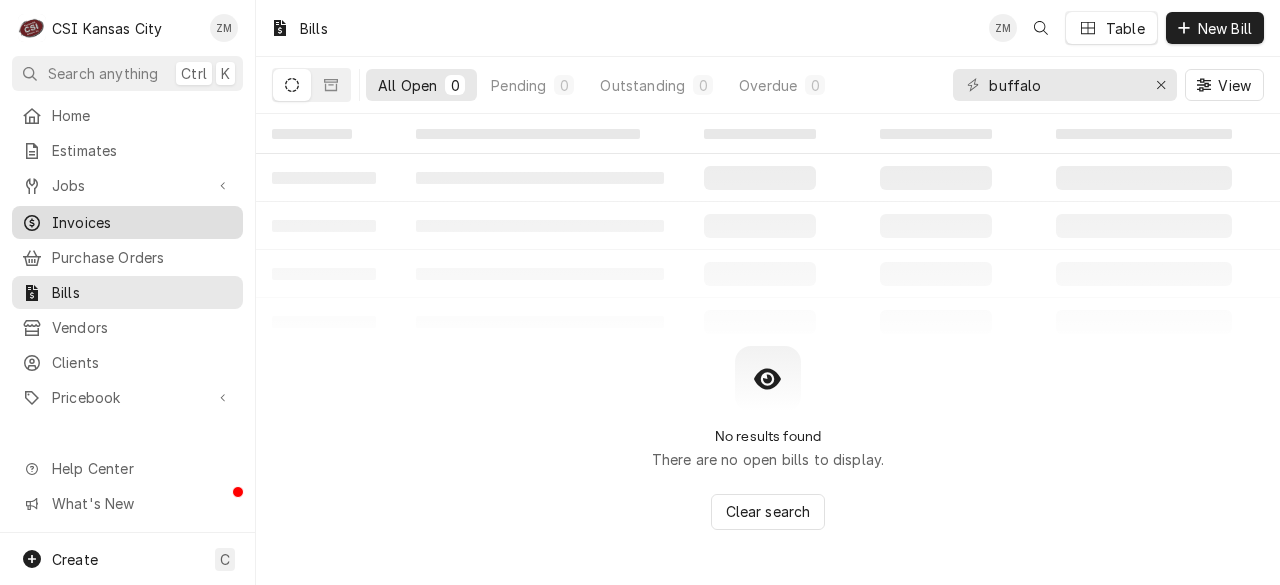 click on "Invoices" at bounding box center [142, 222] 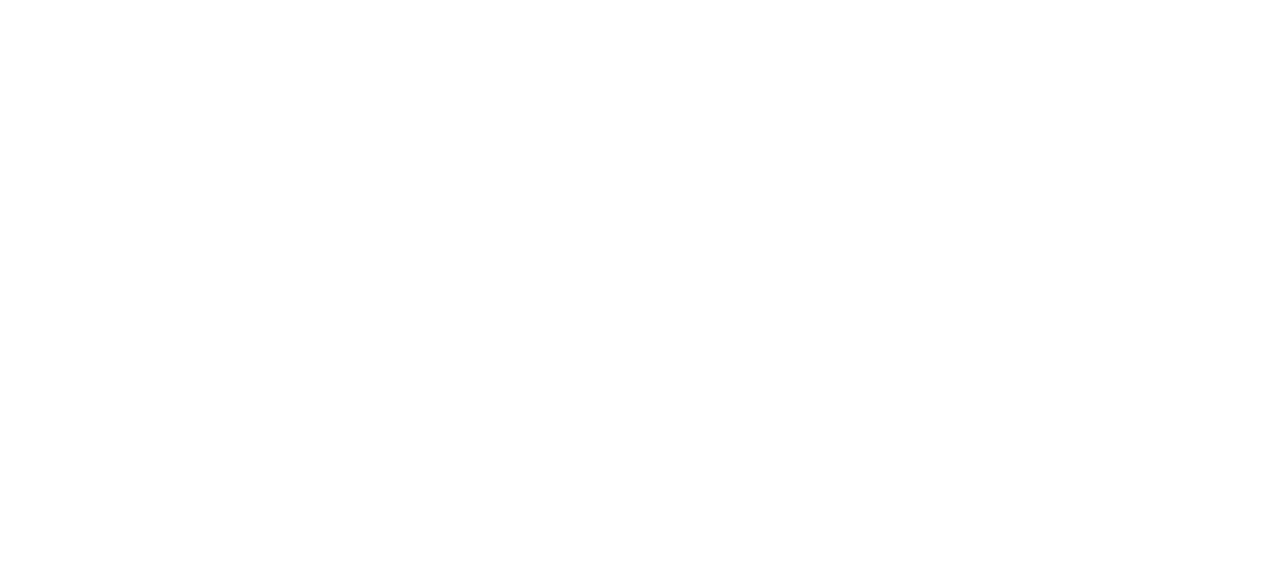 scroll, scrollTop: 0, scrollLeft: 0, axis: both 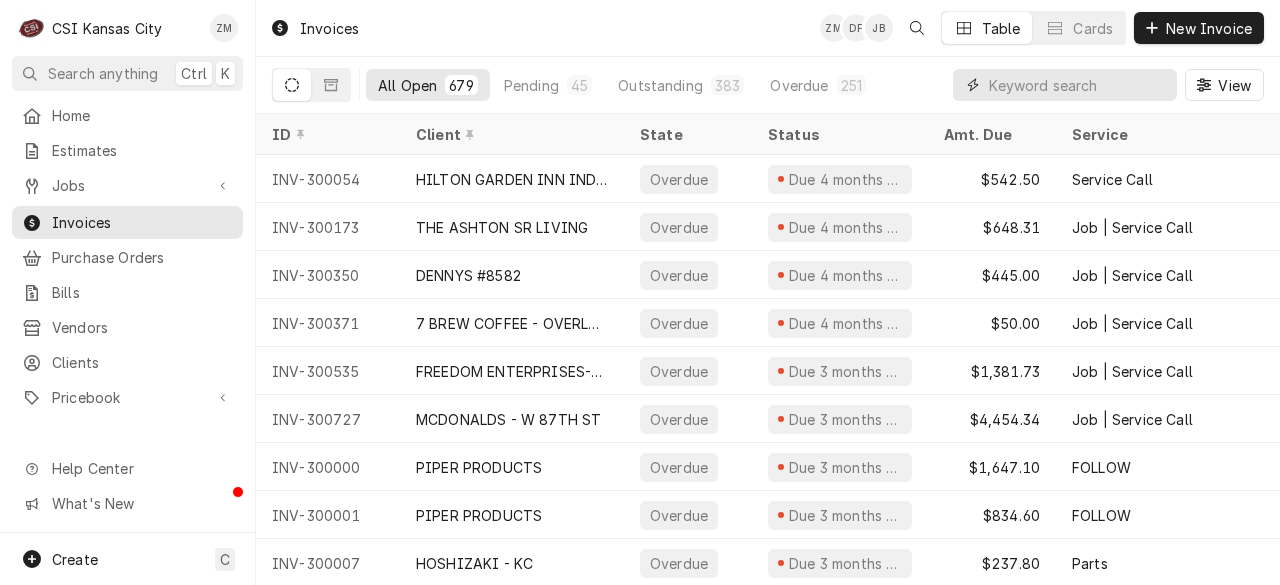 click at bounding box center [1078, 85] 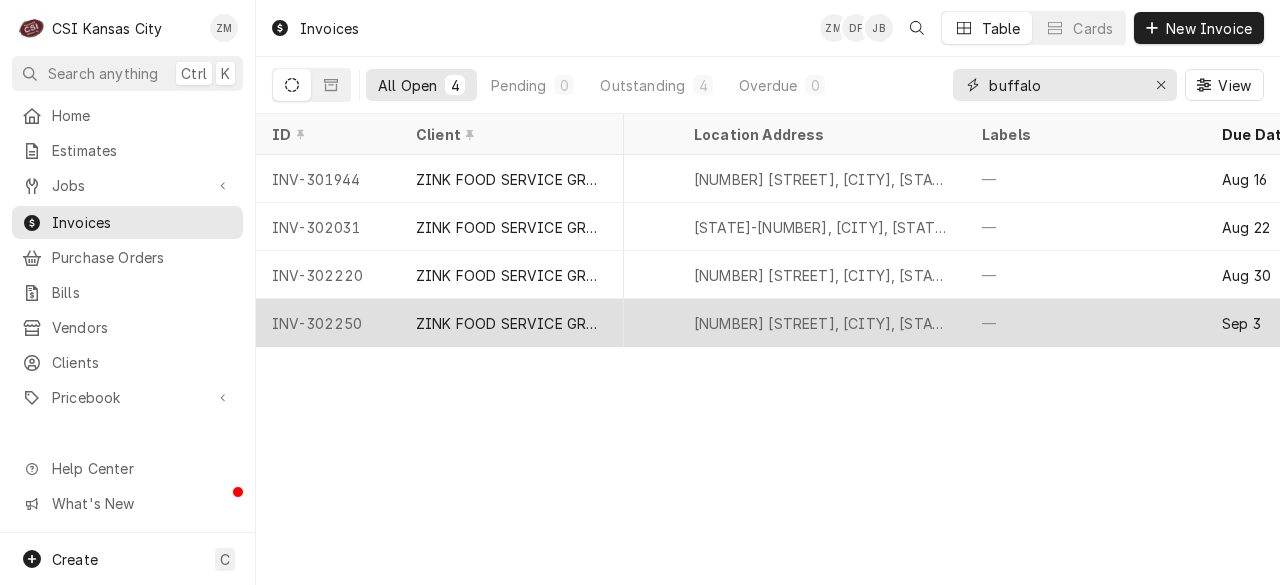scroll, scrollTop: 0, scrollLeft: 891, axis: horizontal 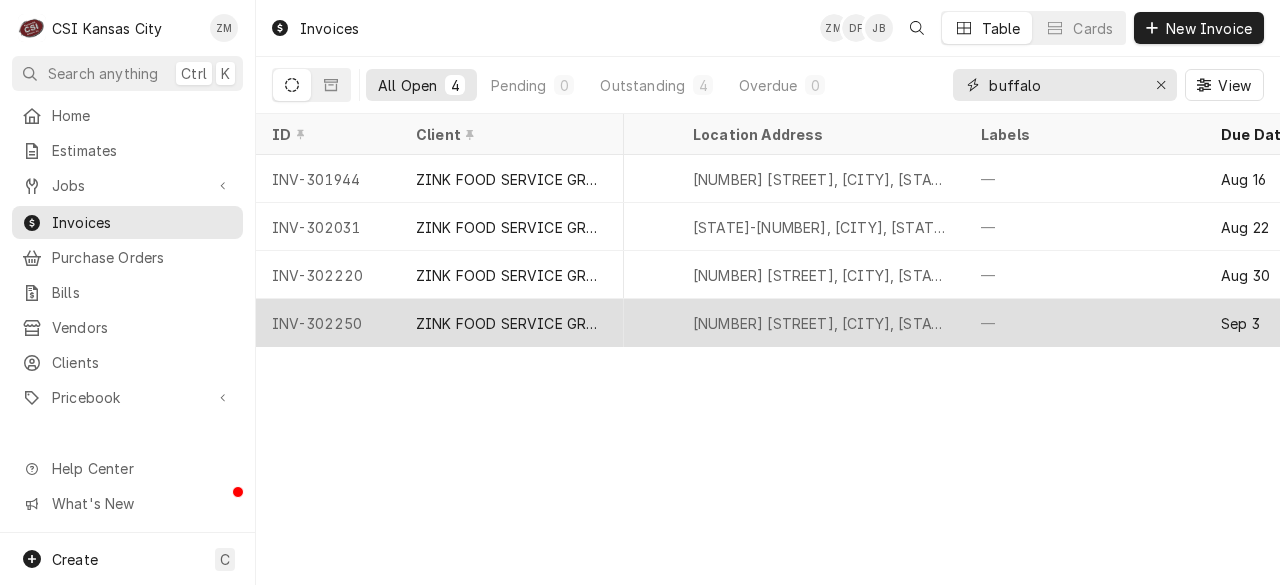 type on "buffalo" 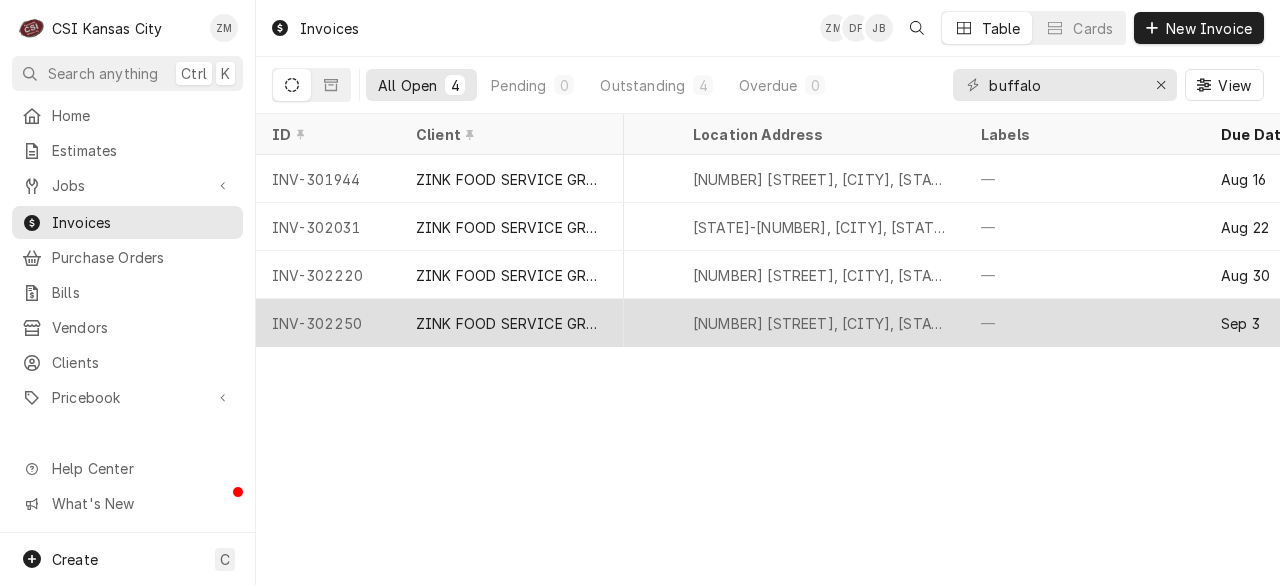 click on "[NUMBER] [STREET], [CITY], [STATE] [POSTAL_CODE]" at bounding box center (821, 323) 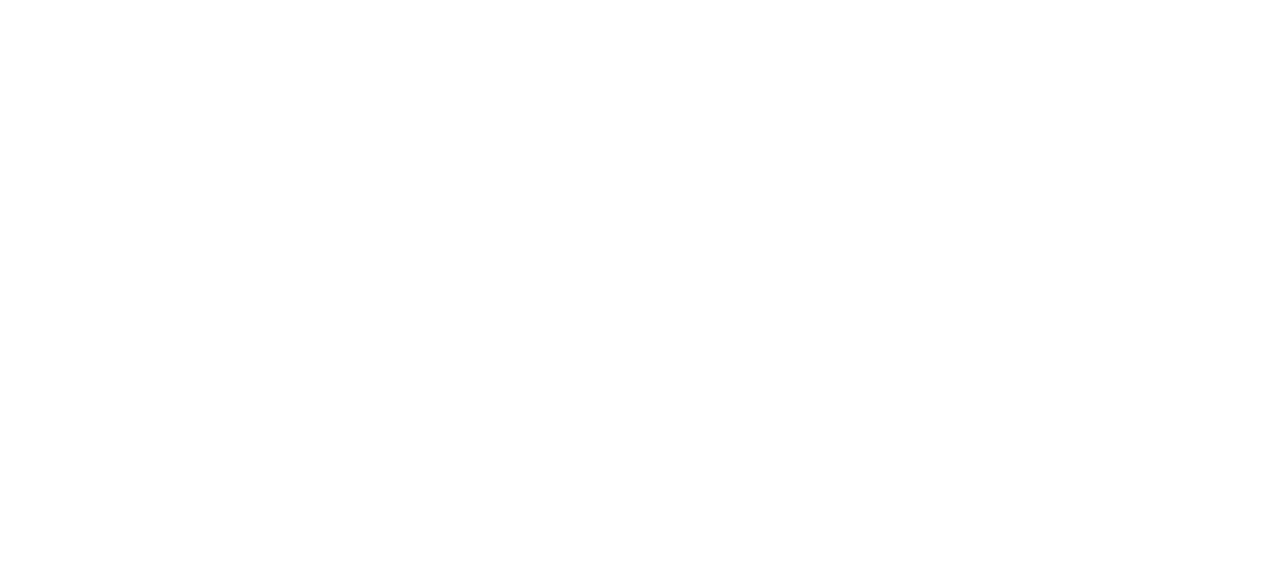 scroll, scrollTop: 0, scrollLeft: 0, axis: both 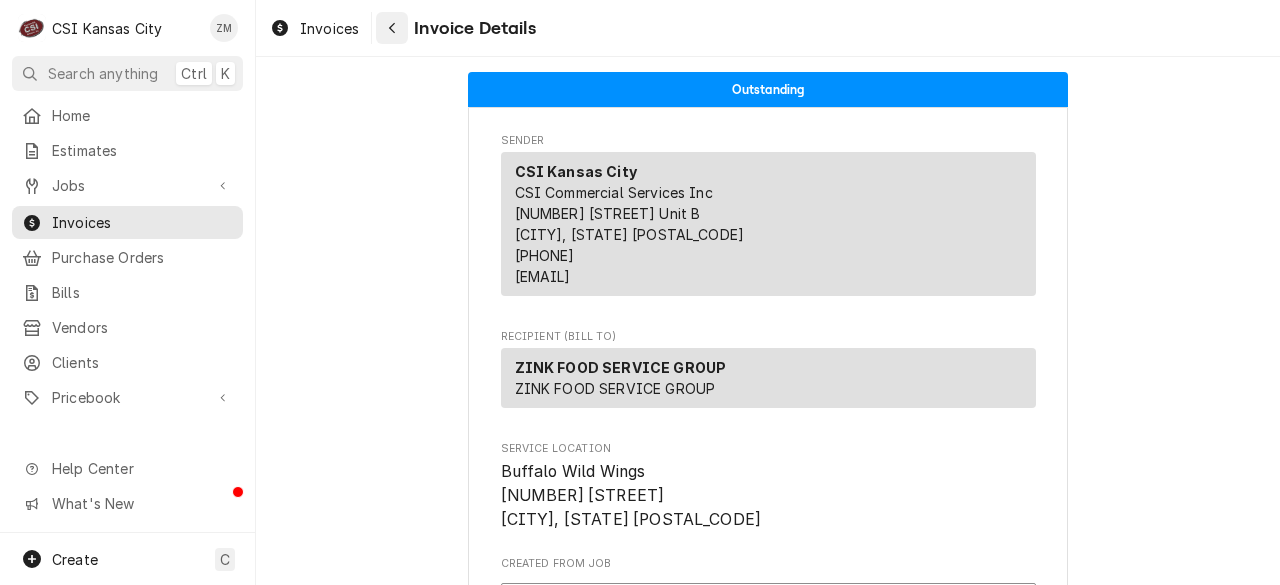 click at bounding box center [392, 28] 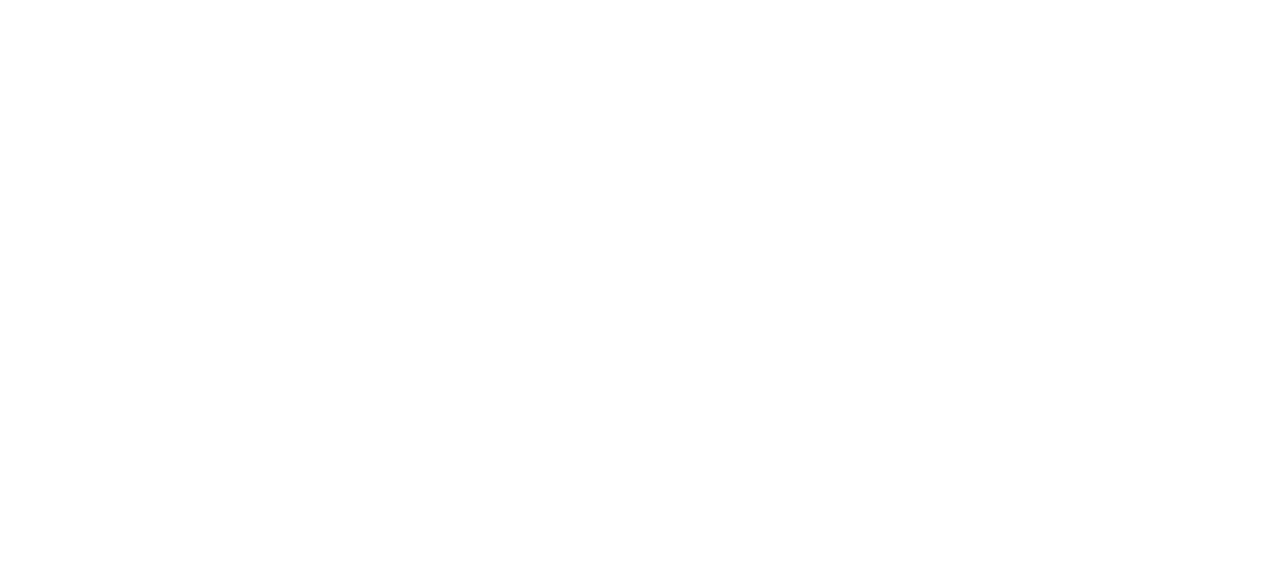 scroll, scrollTop: 0, scrollLeft: 0, axis: both 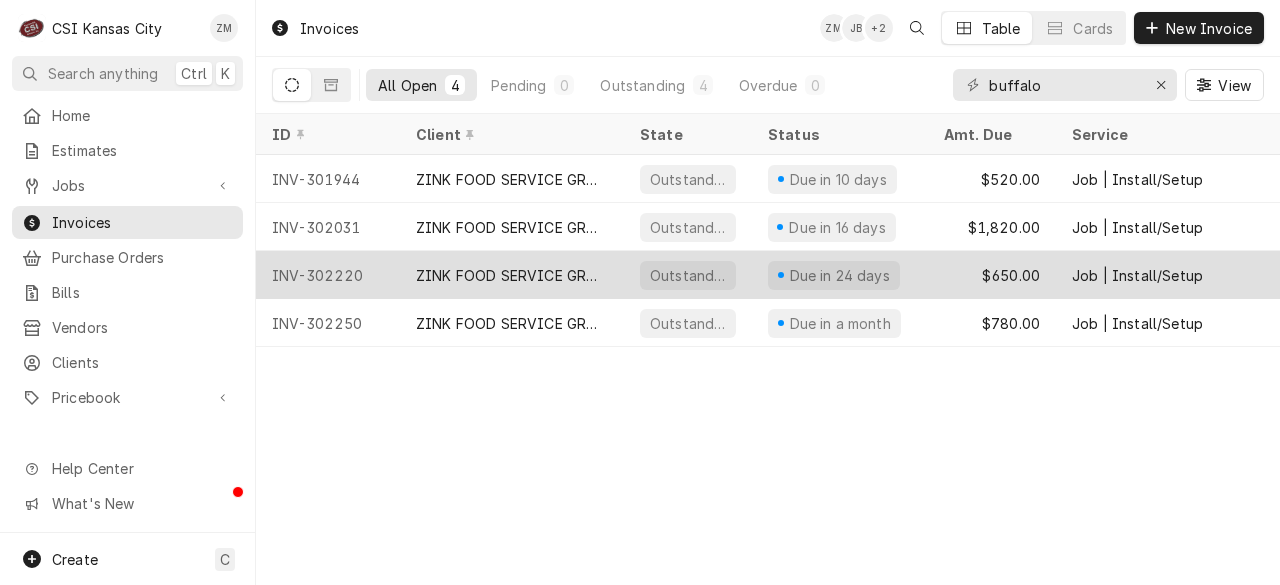 click on "Due in 24 days" at bounding box center [840, 275] 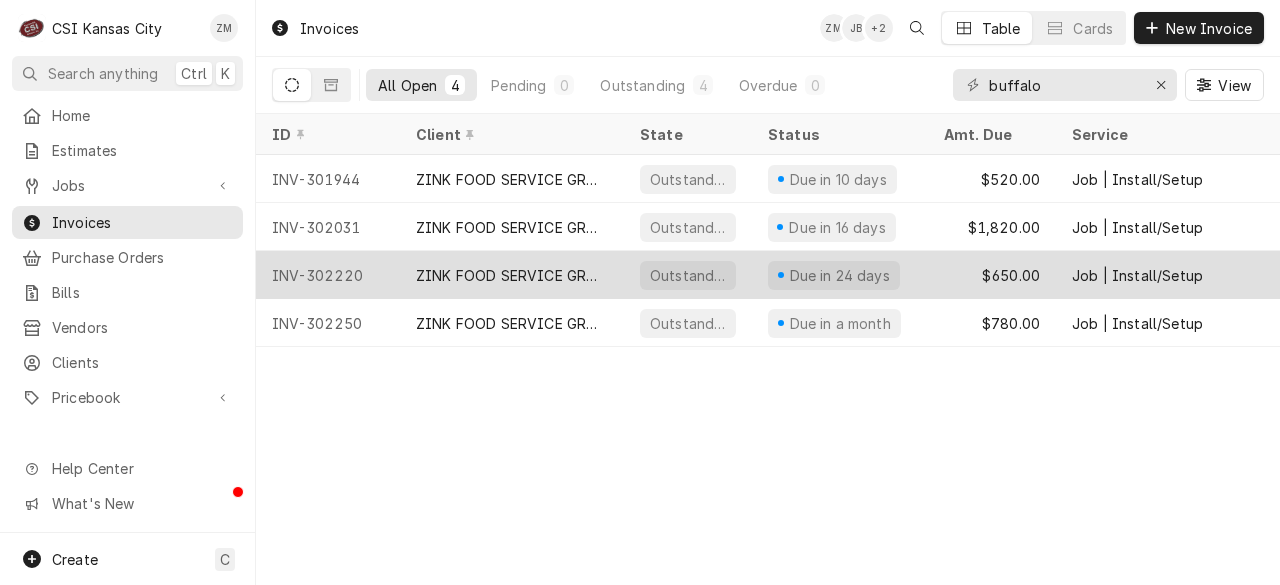 click on "Due in 24 days" at bounding box center [840, 275] 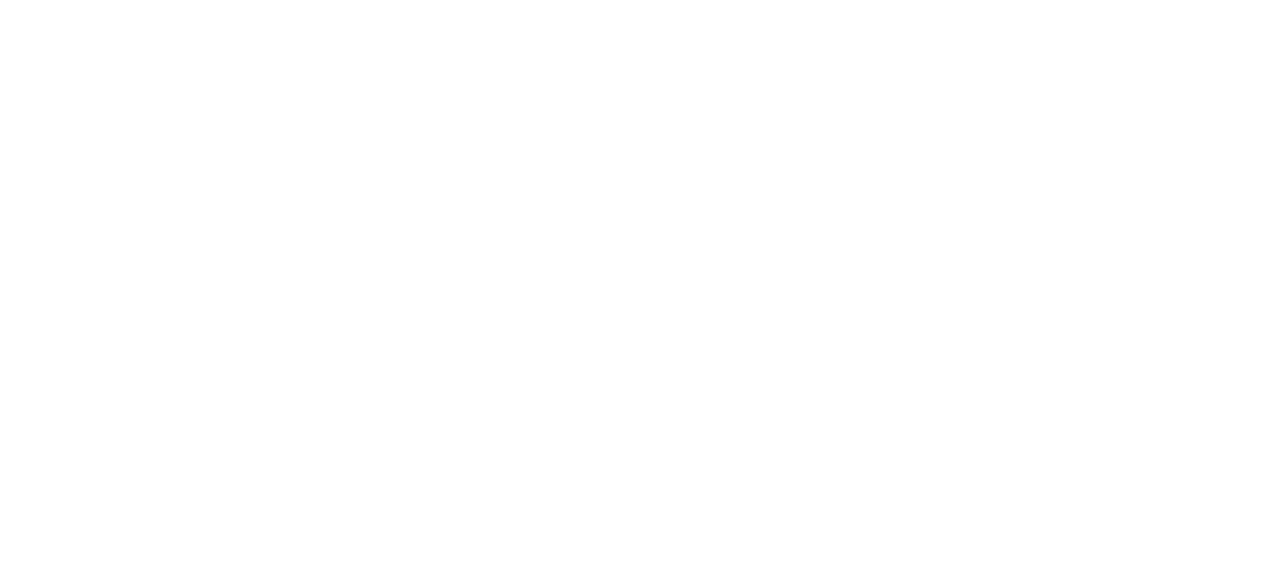 scroll, scrollTop: 0, scrollLeft: 0, axis: both 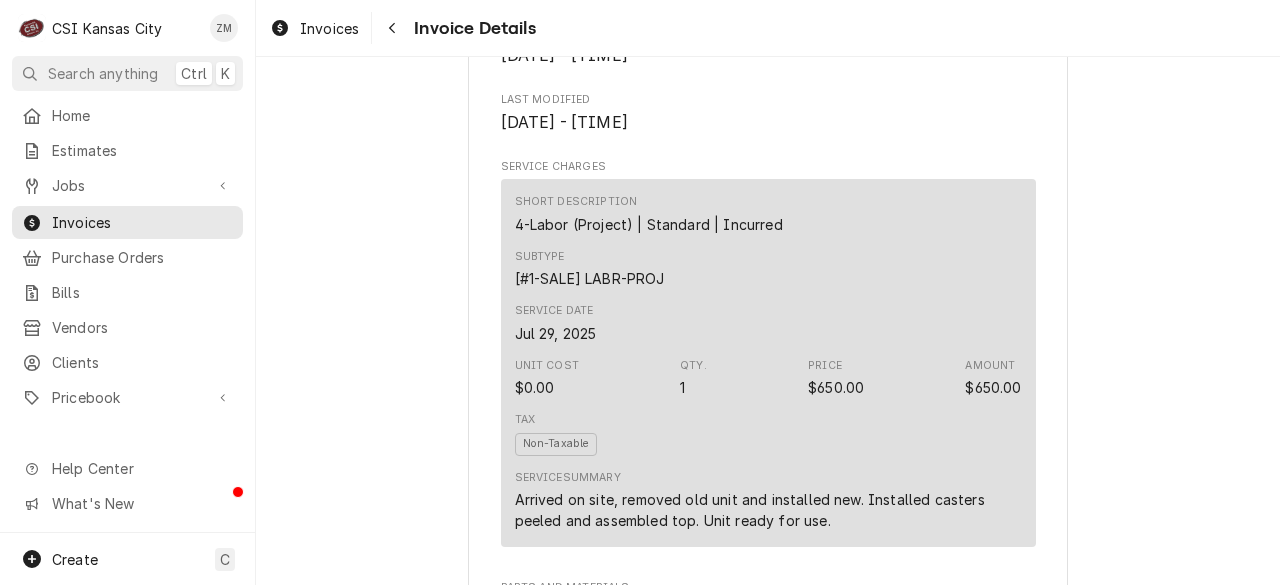 click on "Subtype [#1-SALE] LABR-PROJ" at bounding box center (768, 269) 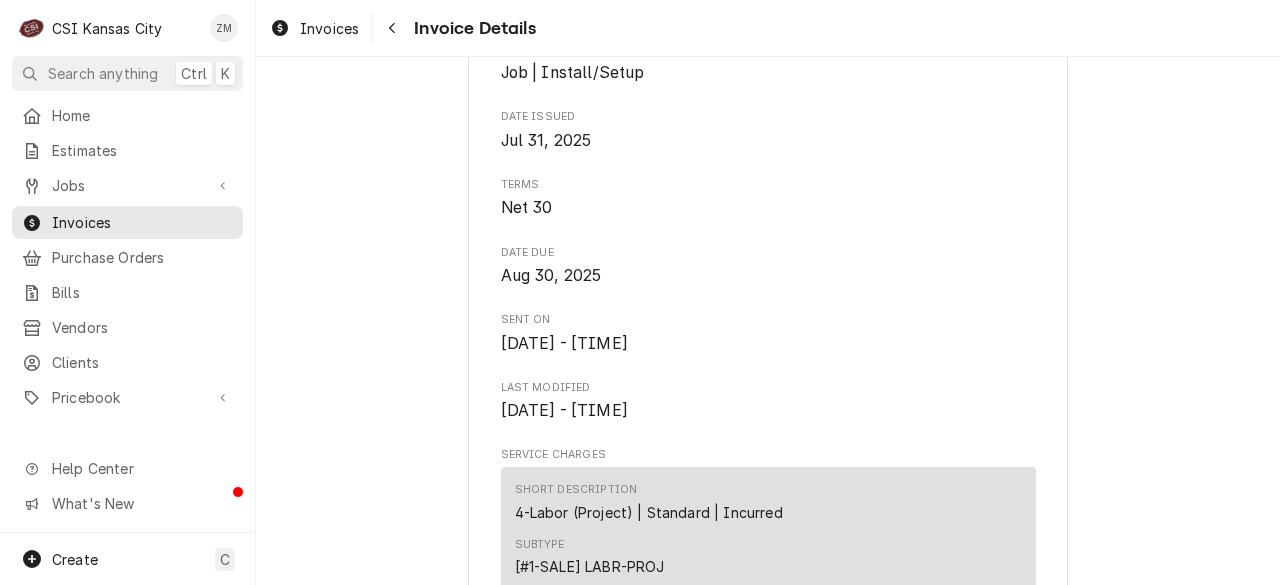 scroll, scrollTop: 0, scrollLeft: 0, axis: both 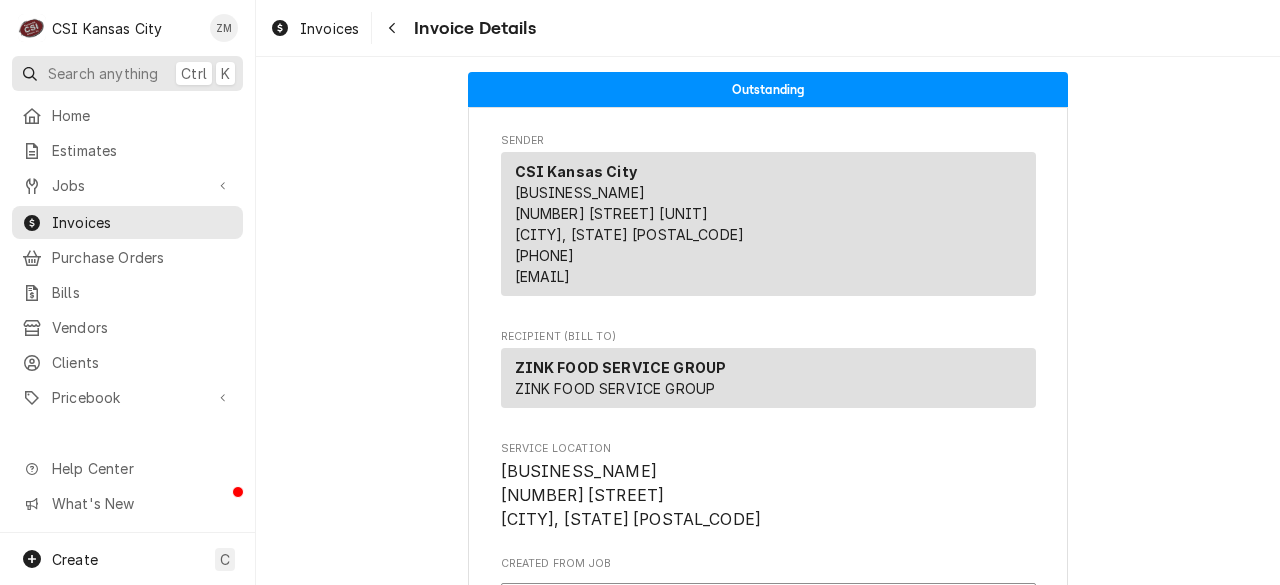 click on "Search anything" at bounding box center (103, 73) 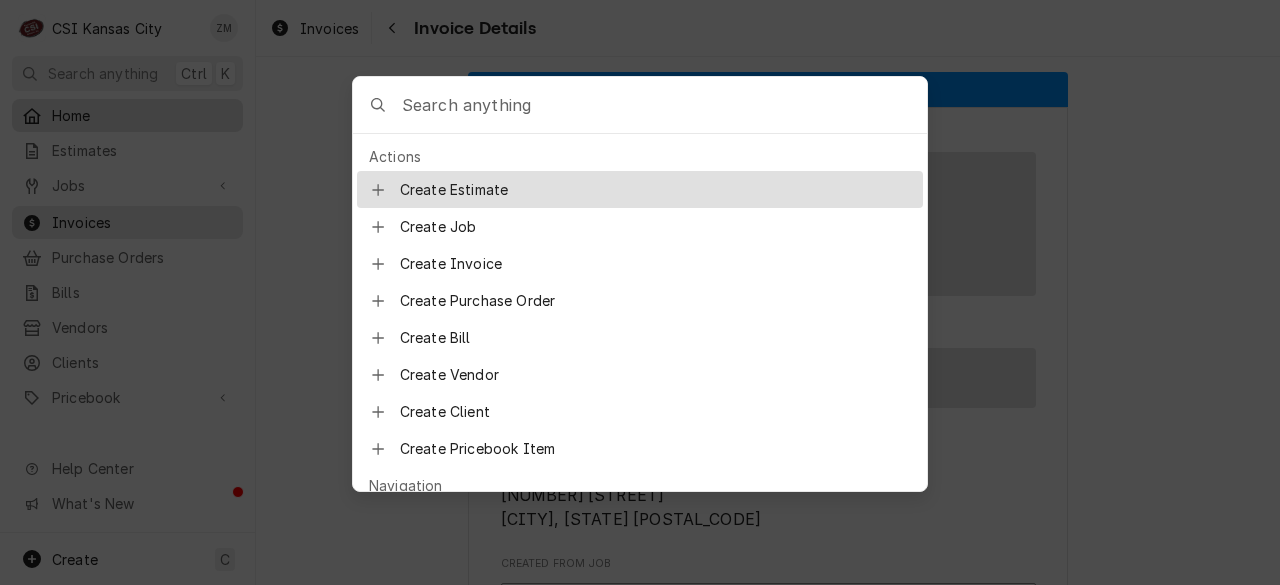 click on "C CSI Kansas City ZM Search anything Ctrl K Home Estimates Jobs Jobs Job Series Invoices Purchase Orders Bills Vendors Clients Pricebook Services Parts & Materials Miscellaneous Discounts Tax Rates Help Center What's New Create C Invoices   Invoice Details Outstanding Sender CSI Kansas City CSI Commercial Services Inc
1021 NE Jib Ct Unit B
Lee’s Summit, MO 64064 (816) 523-2000 servicekc@csi1.com Recipient (Bill To) ZINK FOOD SERVICE GROUP ZINK FOOD SERVICE GROUP Service Location Buffalo Wild Wings
303 East Cooper Avenue
Warrensburg, MO 64093 Created From Job Finalized Job | Install/Setup Roopairs Invoice ID INV-302220 Service Type Job | Install/Setup Date Issued Jul 31, 2025 Terms Net 30 Date Due Aug 30, 2025 Sent On Mon, Aug 4th, 2025 - 8:35 AM Last Modified Mon, Aug 4th, 2025 - 8:44 AM Service Charges Short Description 4-Labor (Project) | Standard | Incurred Subtype [#1-SALE] LABR-PROJ Service Date Jul 29, 2025 Unit Cost $0.00 Qty. 1 Price $650.00 Amount $650.00 Tax Non-Taxable [ %]" at bounding box center [640, 292] 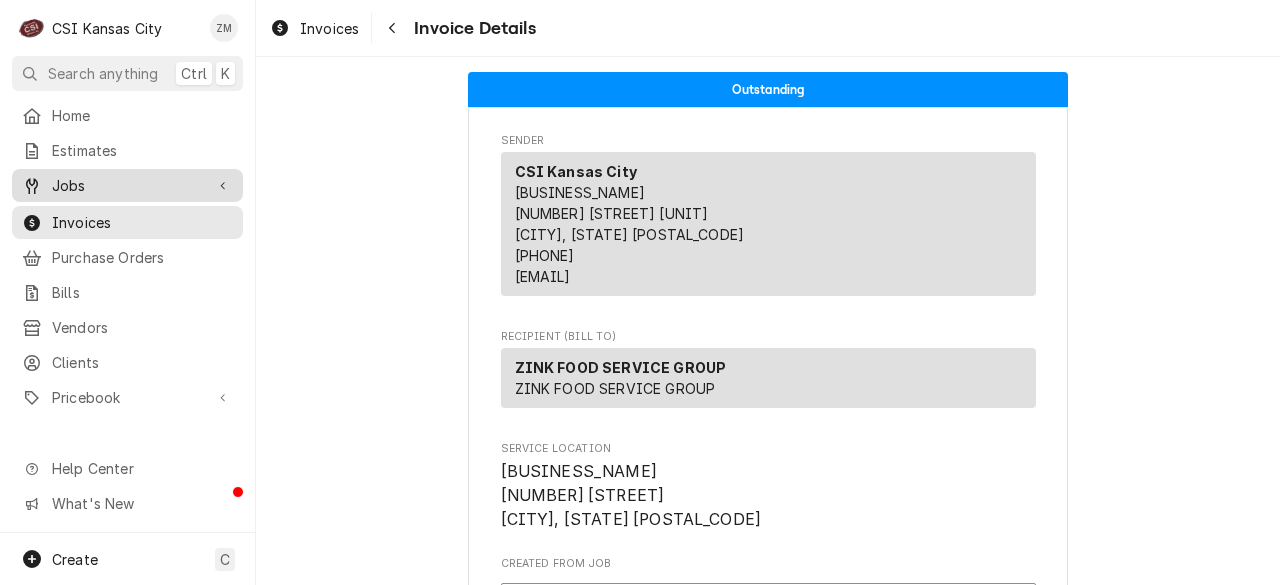 click at bounding box center (223, 186) 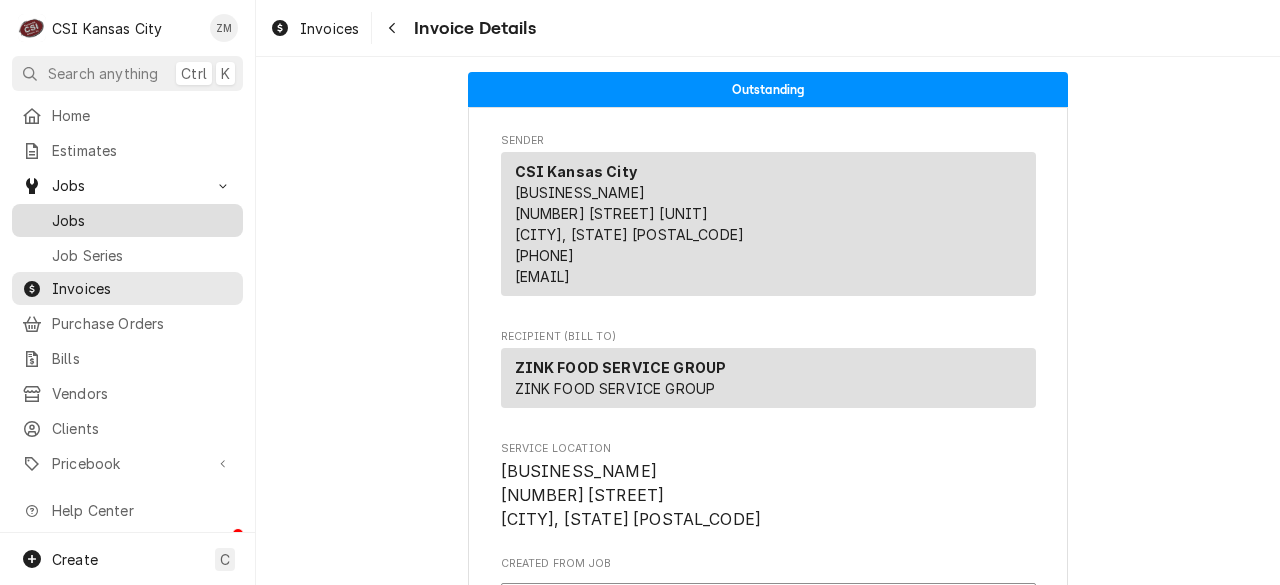 click on "Jobs" at bounding box center [142, 220] 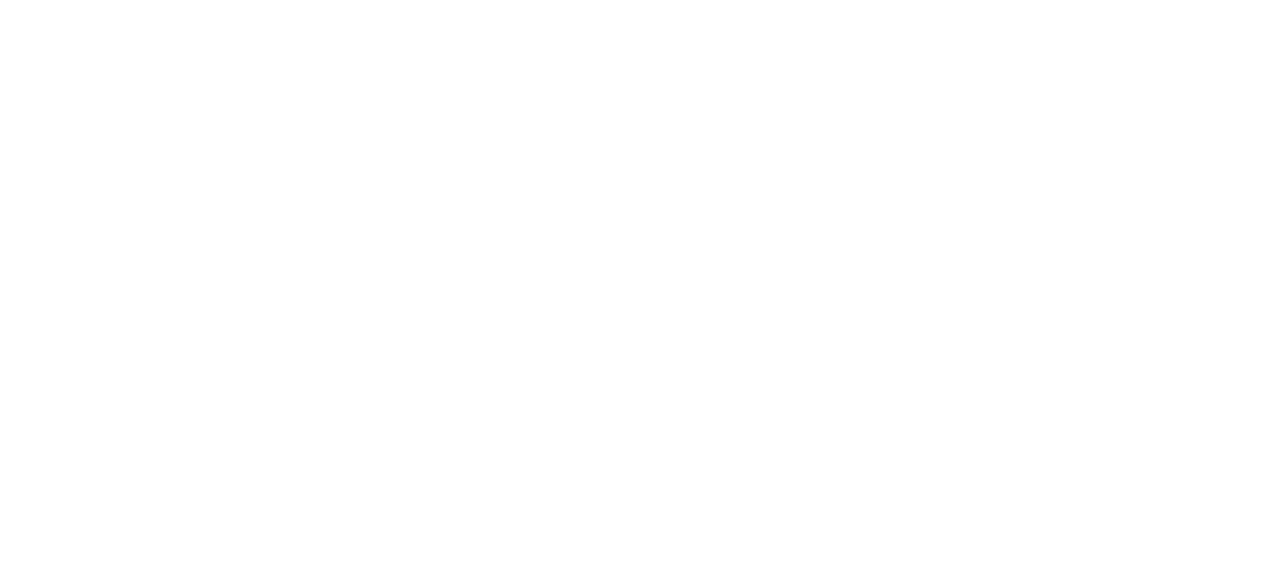 scroll, scrollTop: 0, scrollLeft: 0, axis: both 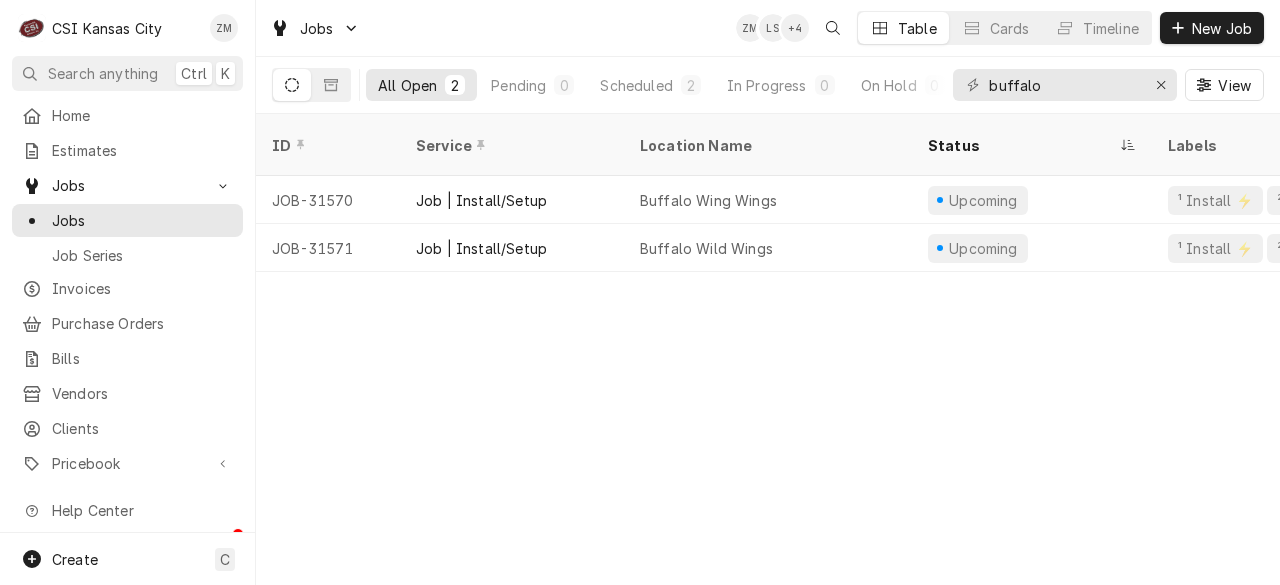 click on "All Open 2" at bounding box center [421, 85] 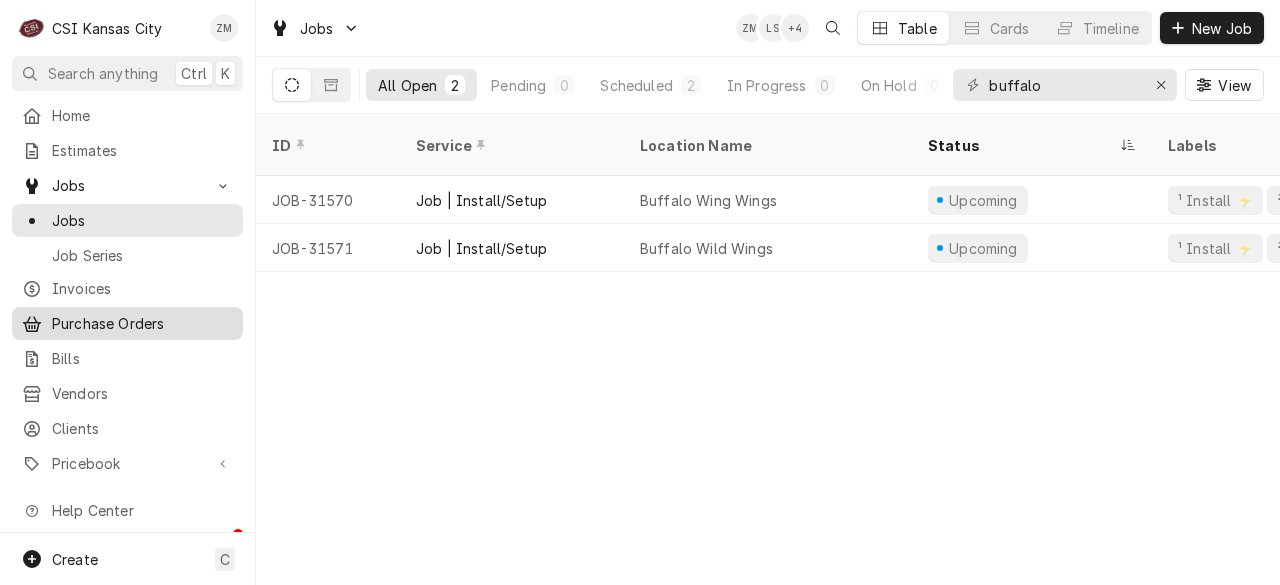 click on "Purchase Orders" at bounding box center (142, 323) 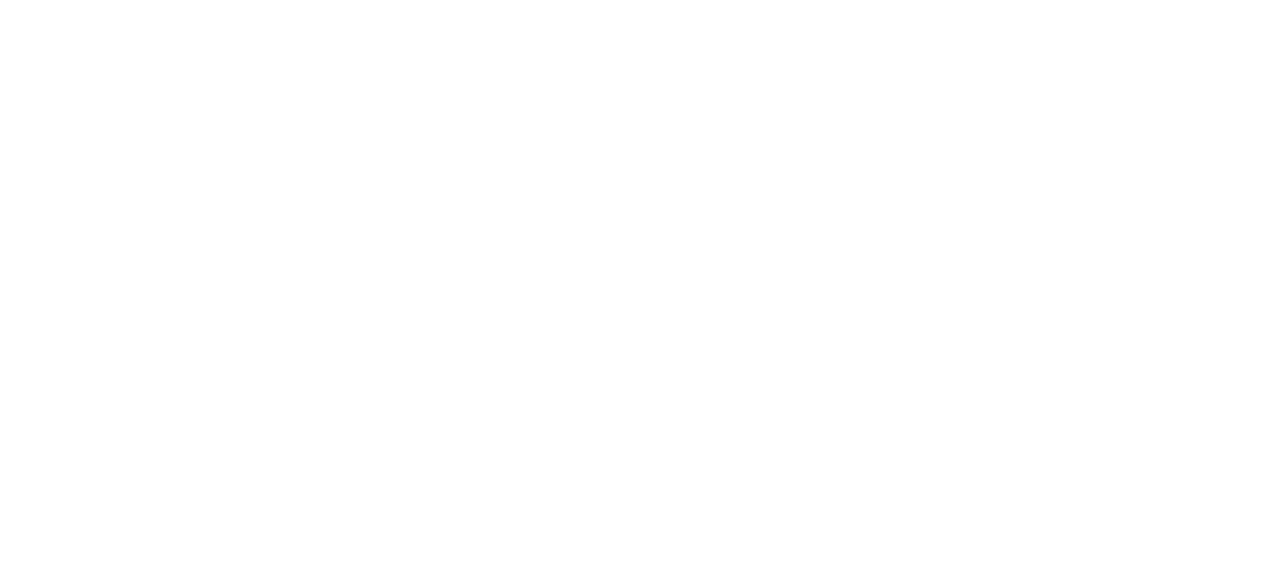 scroll, scrollTop: 0, scrollLeft: 0, axis: both 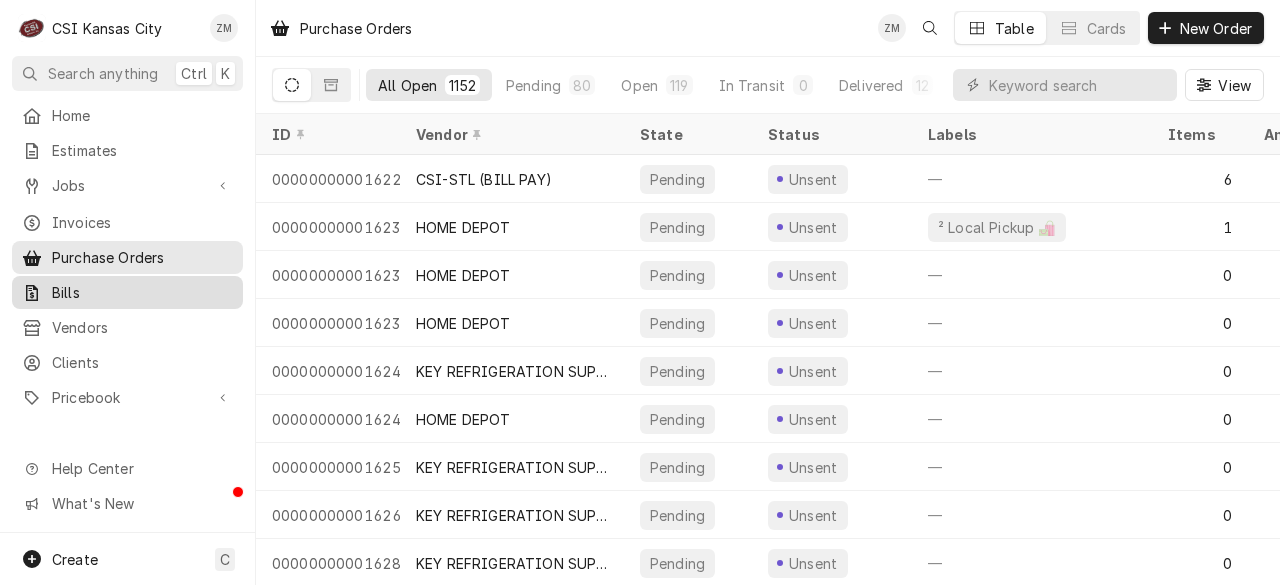 click on "Bills" at bounding box center (127, 292) 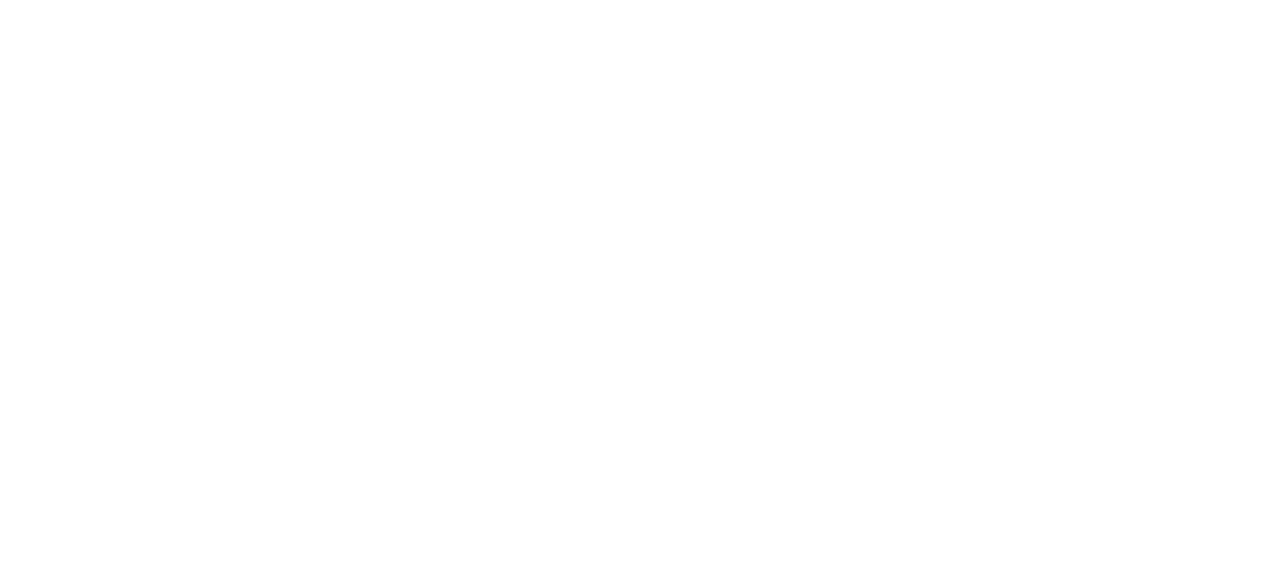 scroll, scrollTop: 0, scrollLeft: 0, axis: both 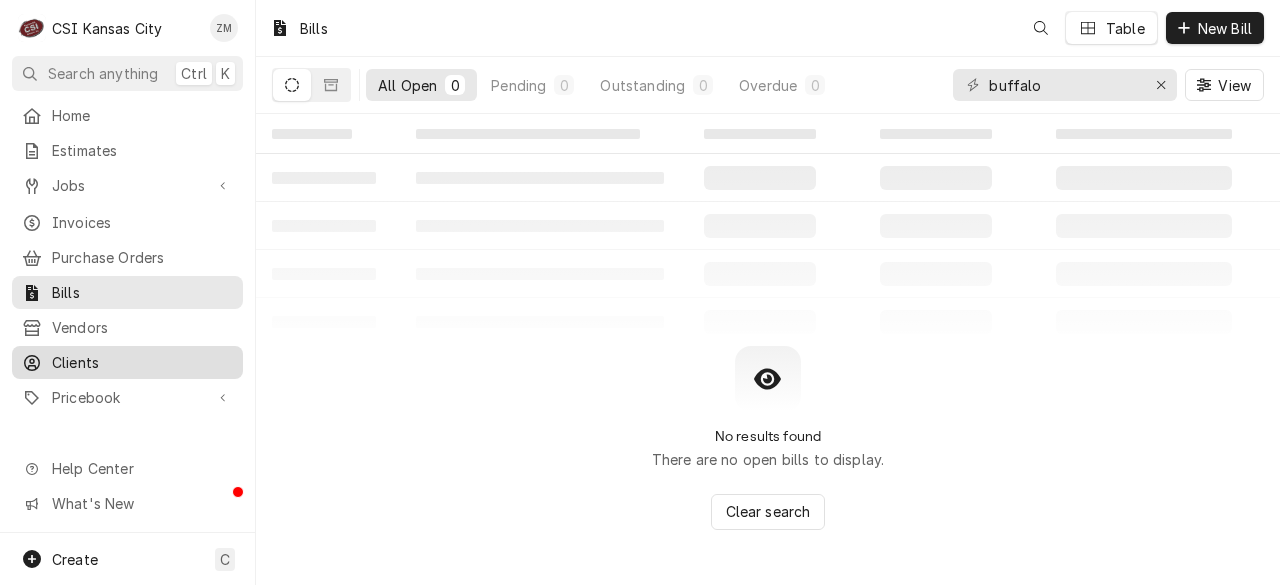 click on "Clients" at bounding box center [127, 362] 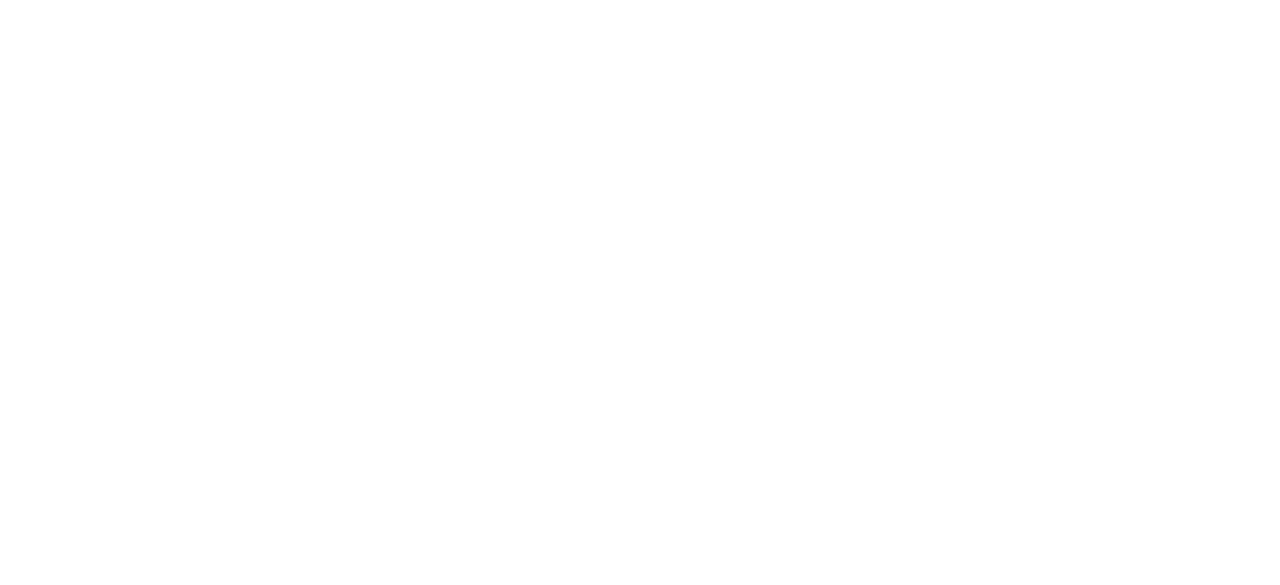 scroll, scrollTop: 0, scrollLeft: 0, axis: both 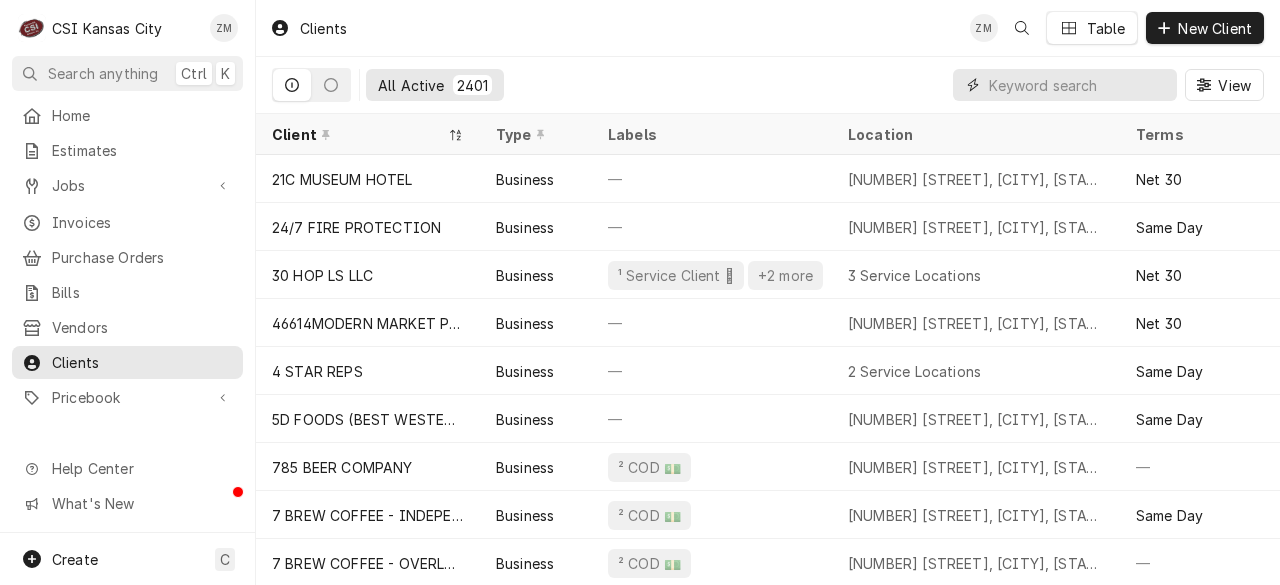 click at bounding box center (1078, 85) 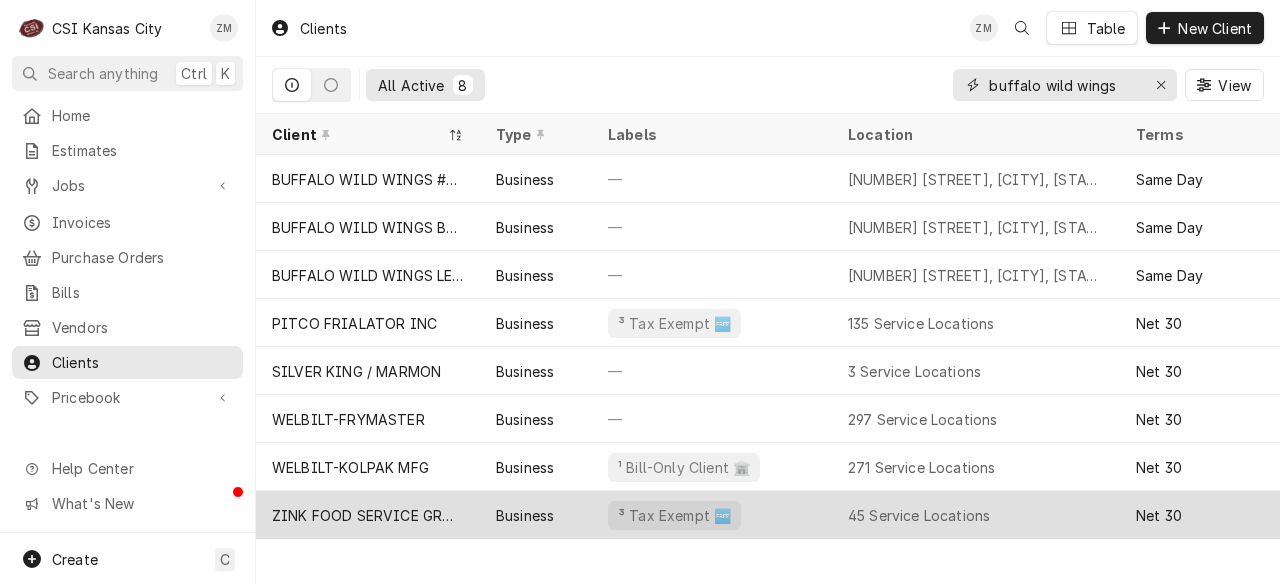 type on "buffalo wild wings" 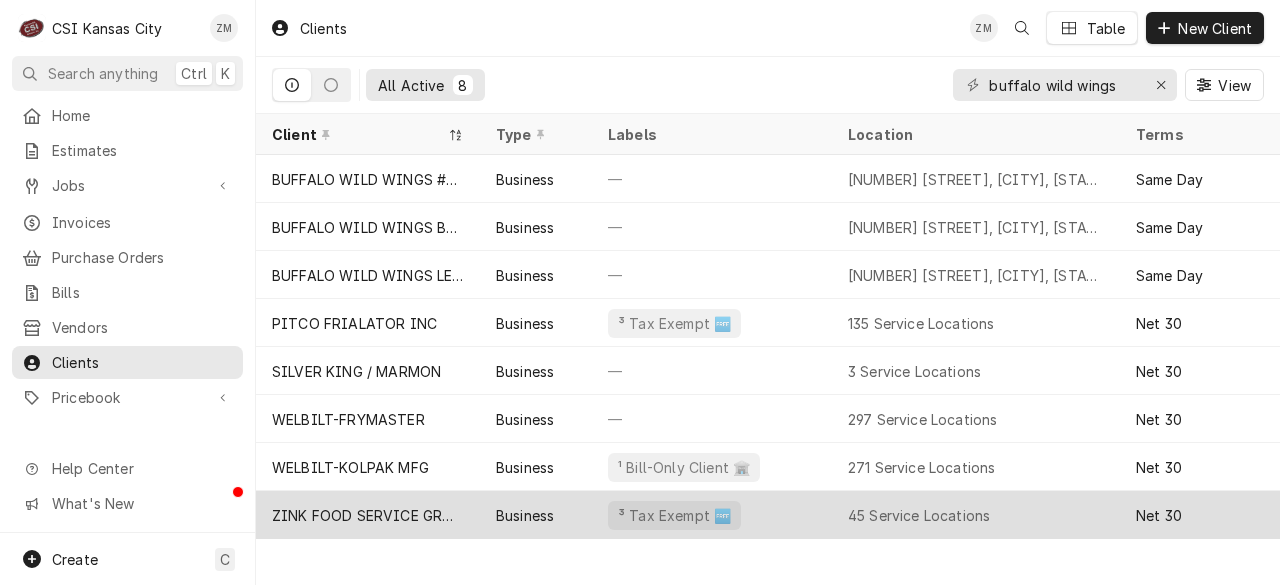 click on "45 Service Locations" at bounding box center (919, 515) 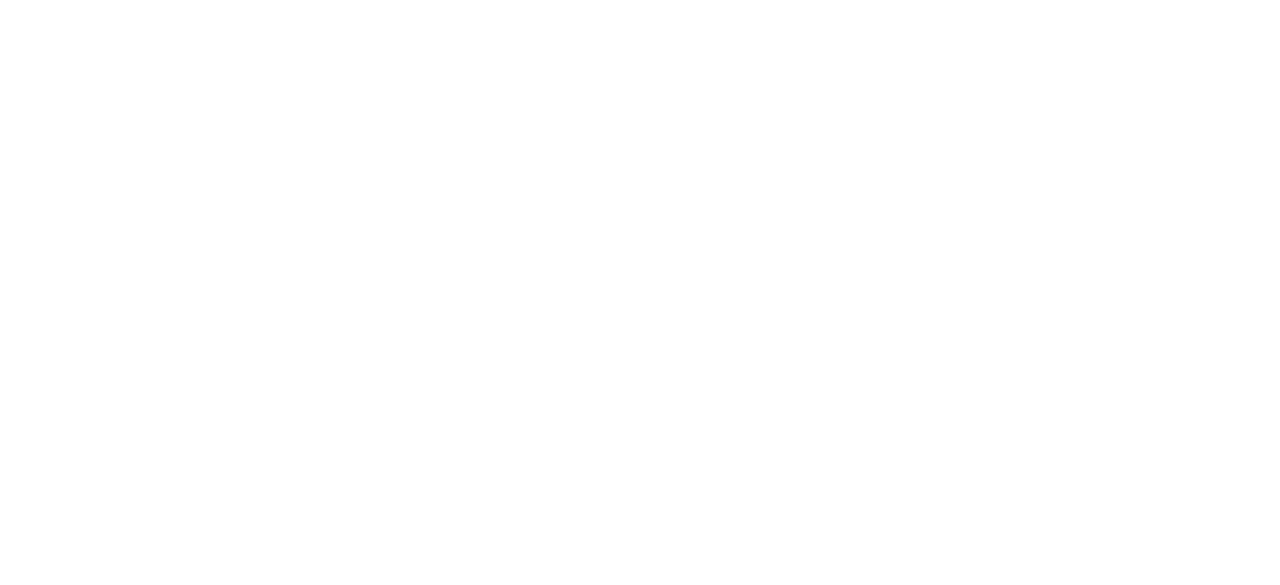 scroll, scrollTop: 0, scrollLeft: 0, axis: both 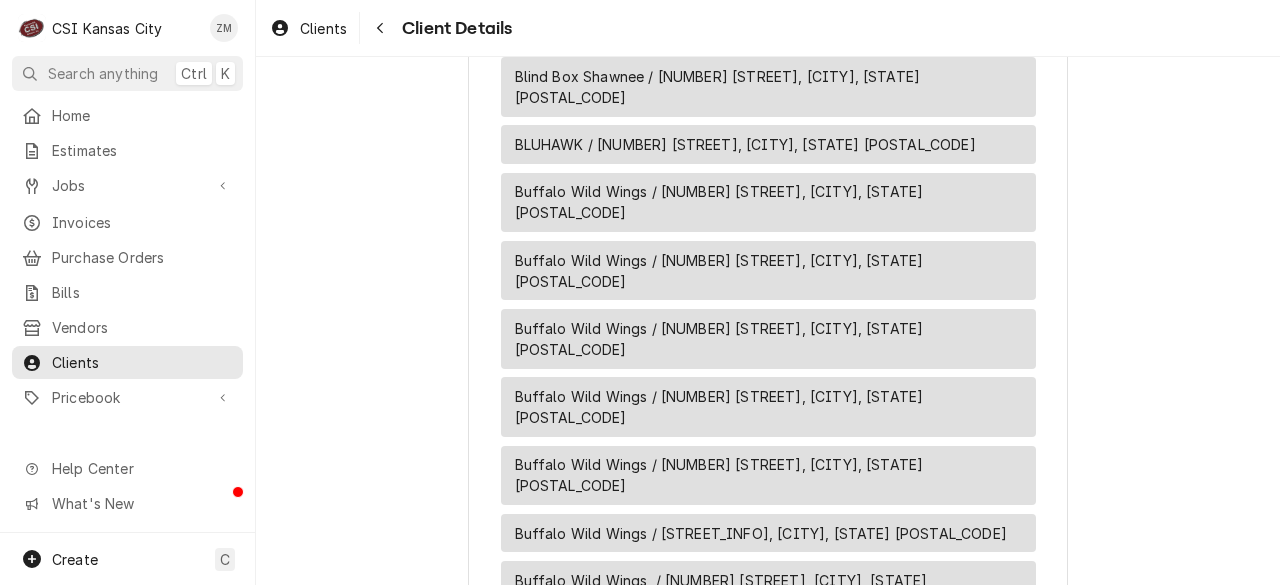 click on "Buffalo Wild Wings / [NUMBER] [STREET], [CITY], [STATE] [POSTAL_CODE]" at bounding box center (768, 271) 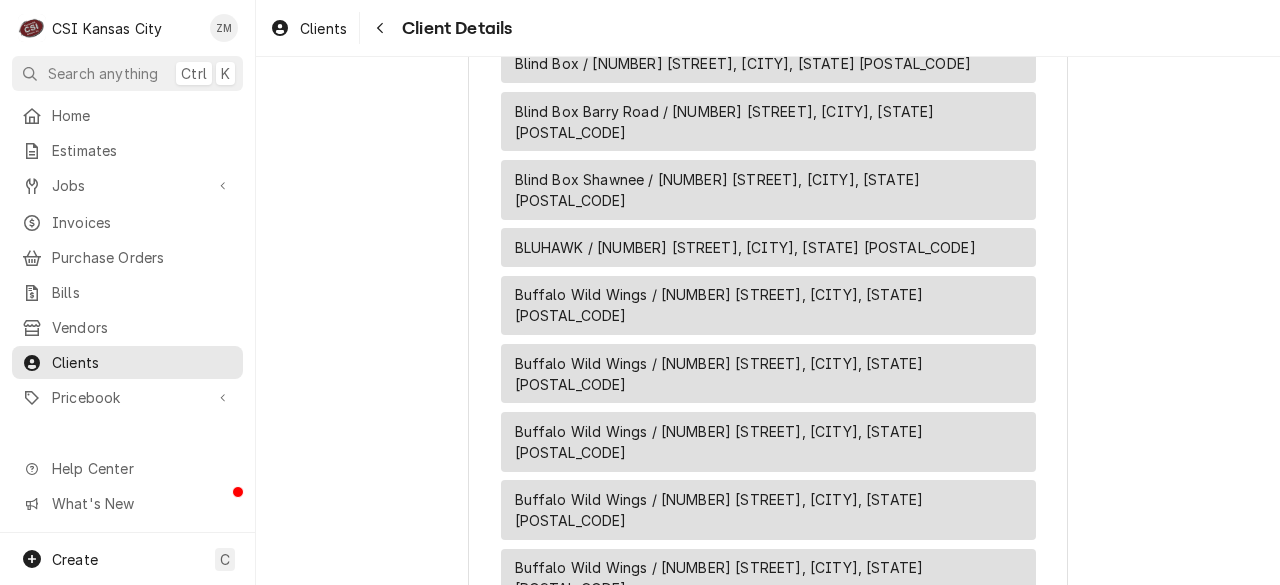 scroll, scrollTop: 2202, scrollLeft: 0, axis: vertical 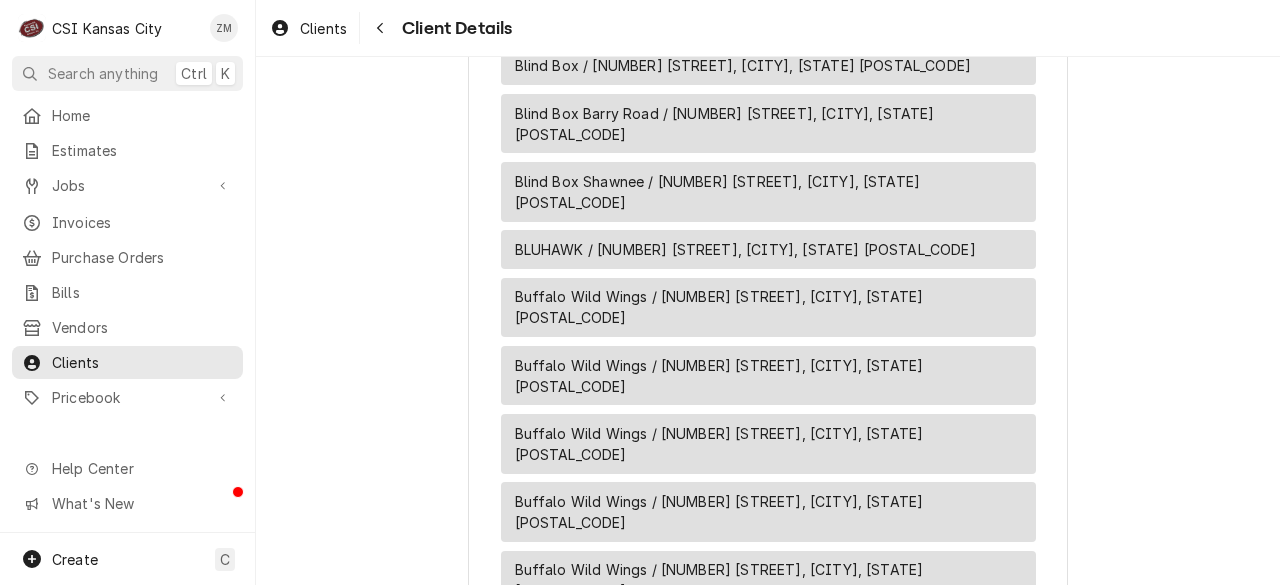 click on "Buffalo Wild Wings / [NUMBER] [STREET], [CITY], [STATE] [POSTAL_CODE]" at bounding box center [768, 512] 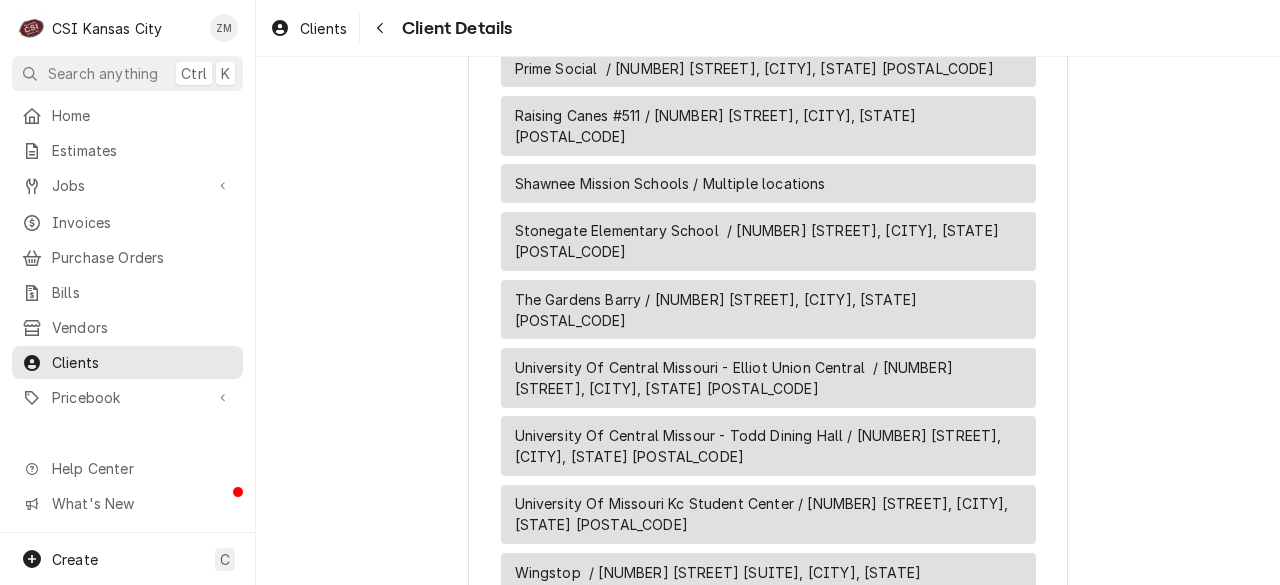 scroll, scrollTop: 4078, scrollLeft: 0, axis: vertical 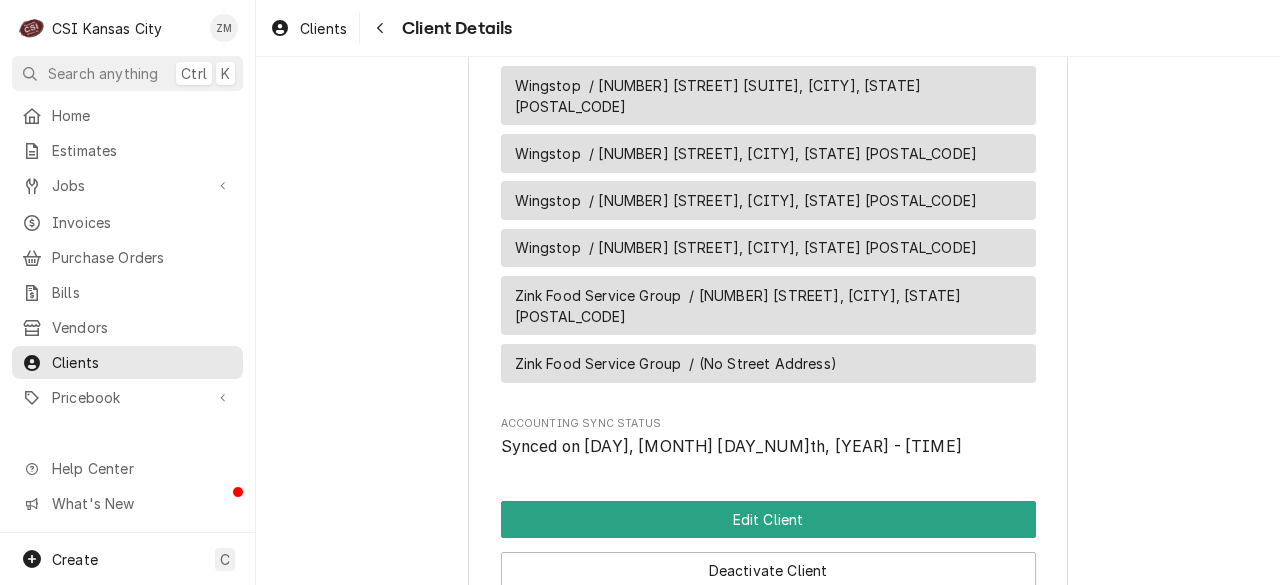click on "View Logged Equipment" at bounding box center [768, 621] 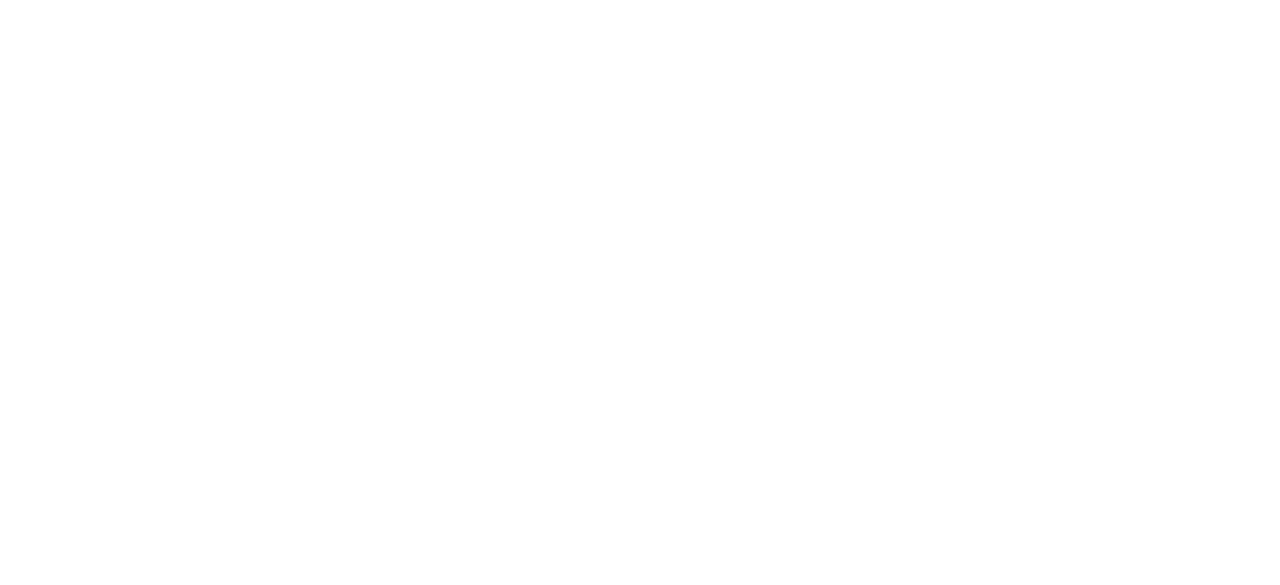 scroll, scrollTop: 0, scrollLeft: 0, axis: both 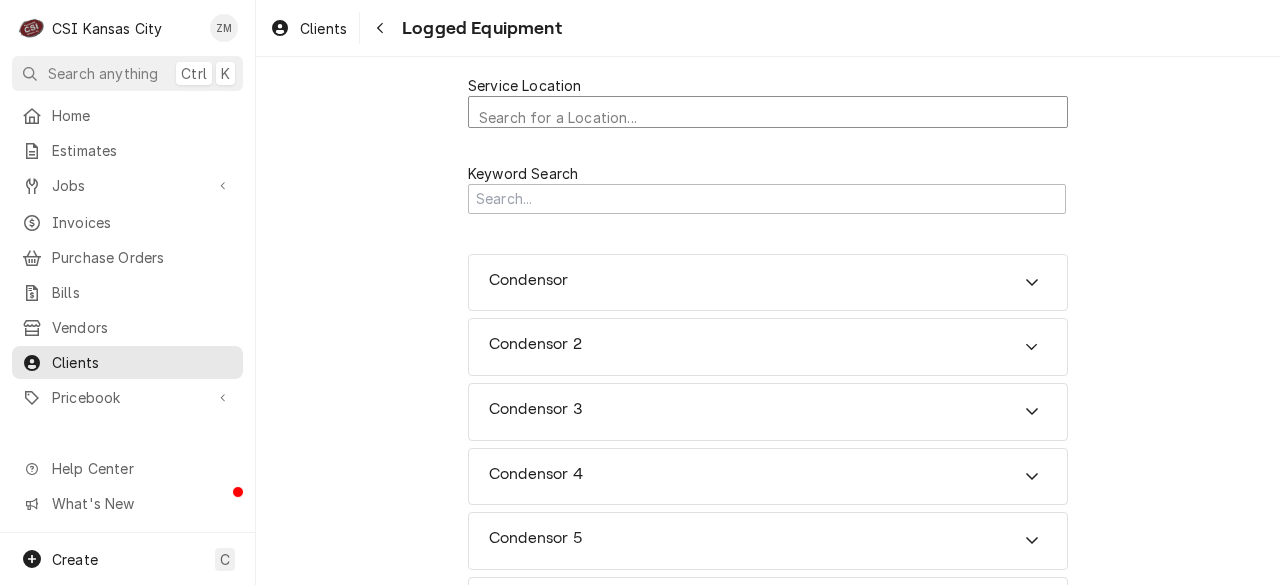 click at bounding box center (768, 118) 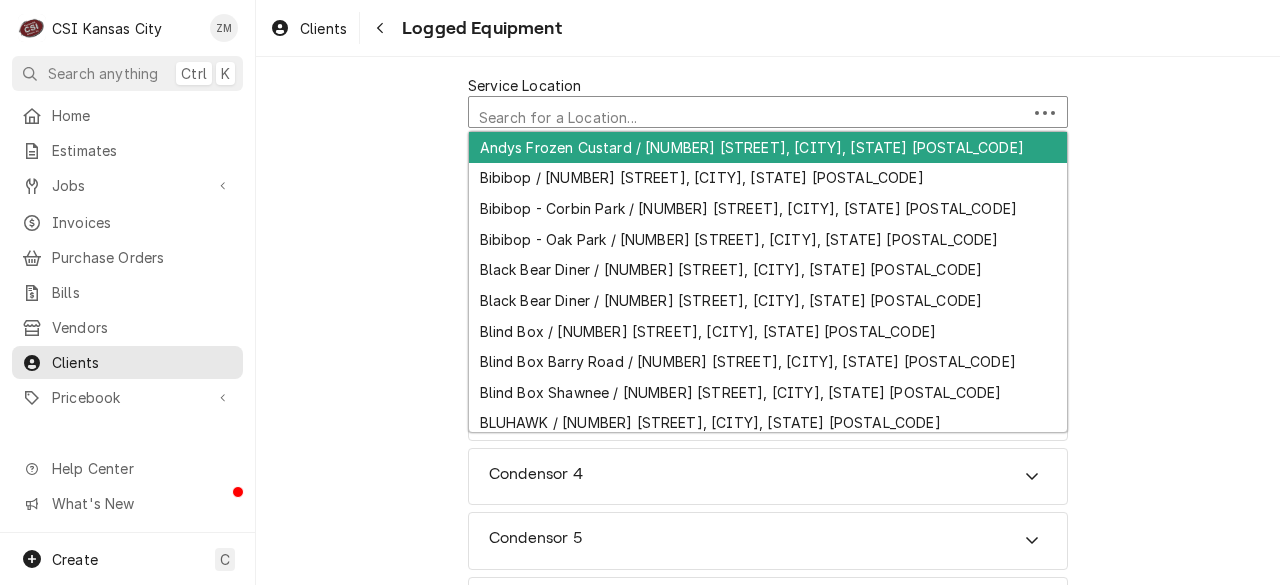scroll, scrollTop: 4, scrollLeft: 0, axis: vertical 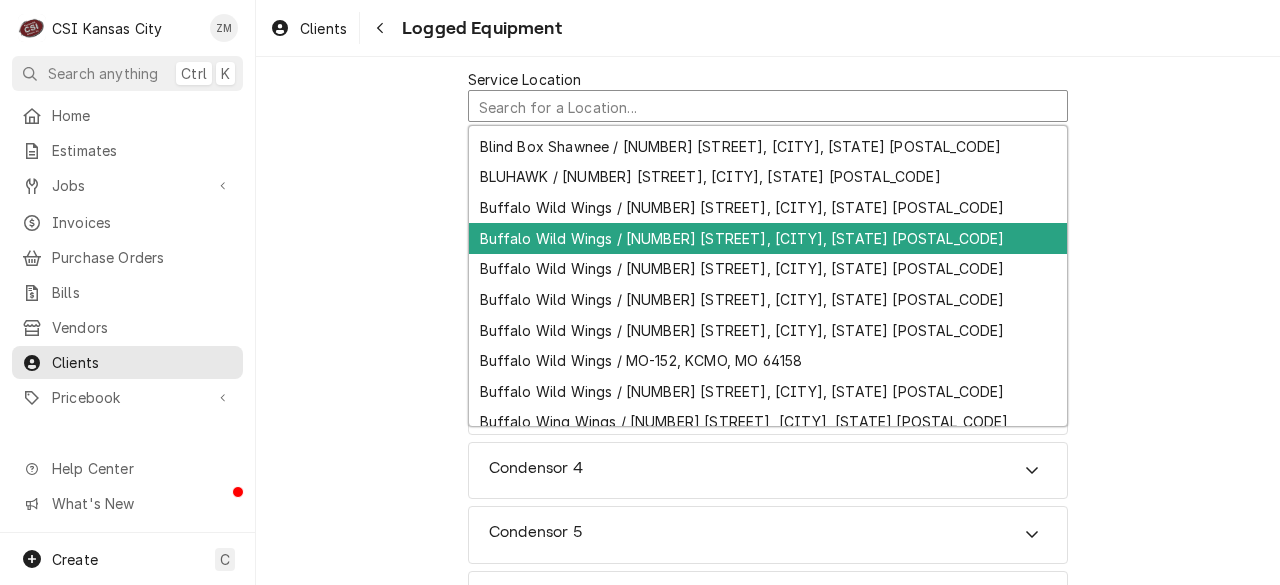 click on "Buffalo Wild Wings / [NUMBER] [STREET], [CITY], [STATE] [POSTAL_CODE]" at bounding box center (768, 238) 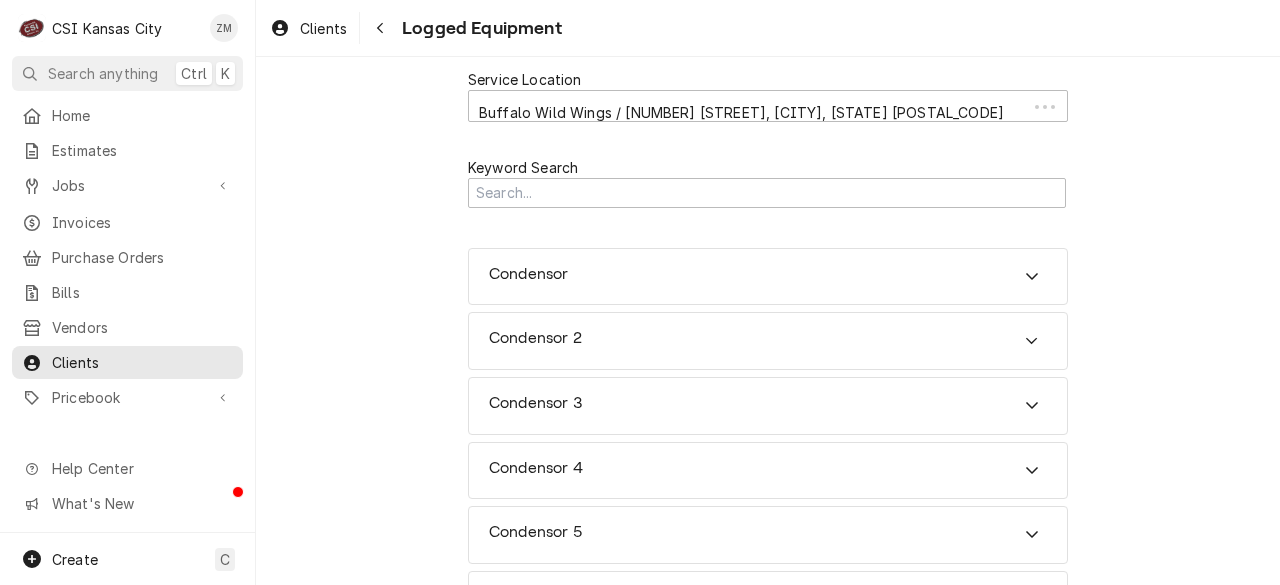 scroll, scrollTop: 0, scrollLeft: 0, axis: both 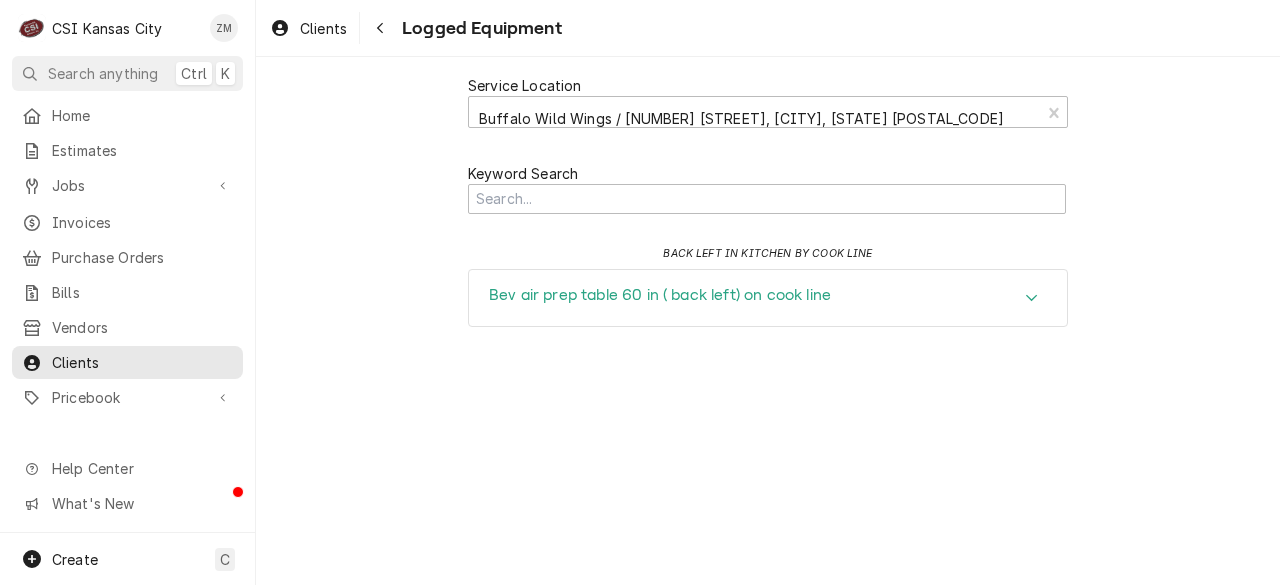 click on "Bev air prep table 60 in ( back left) on cook line" at bounding box center [660, 295] 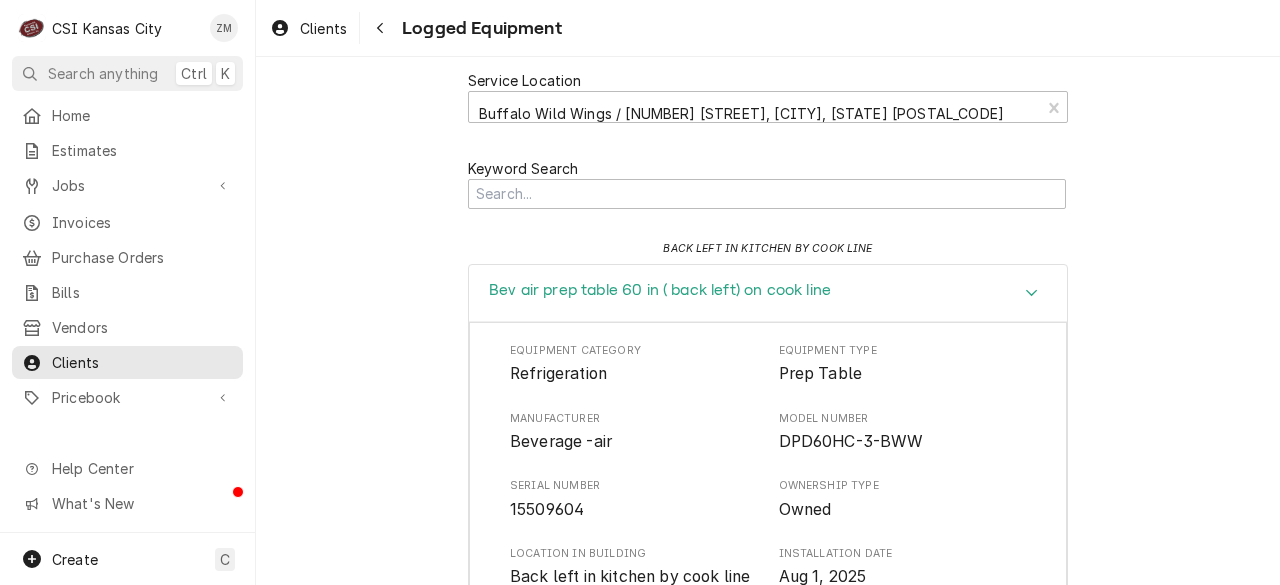 scroll, scrollTop: 0, scrollLeft: 0, axis: both 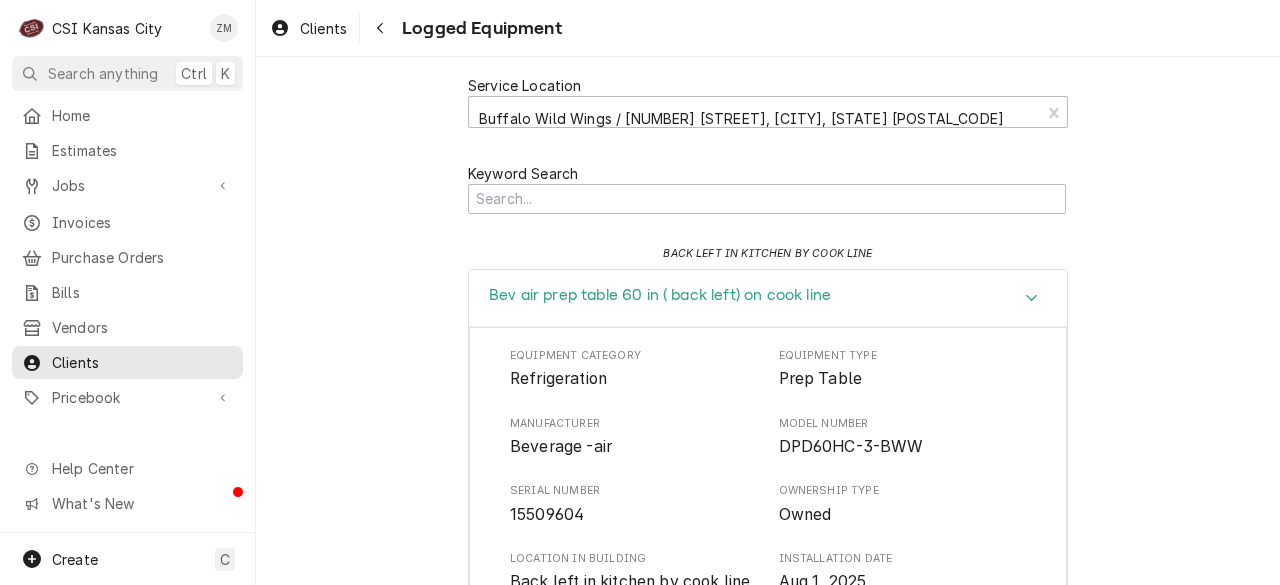 click on "Bev air prep table 60 in ( back left) on cook line" at bounding box center [768, 298] 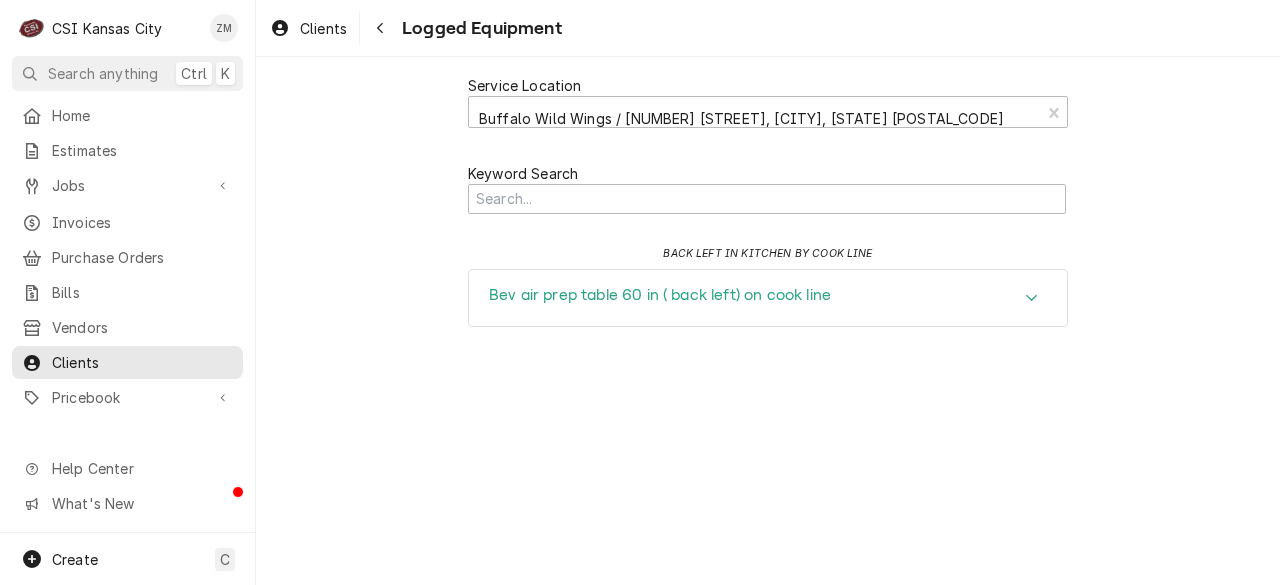 click on "Bev air prep table 60 in ( back left) on cook line" at bounding box center (768, 298) 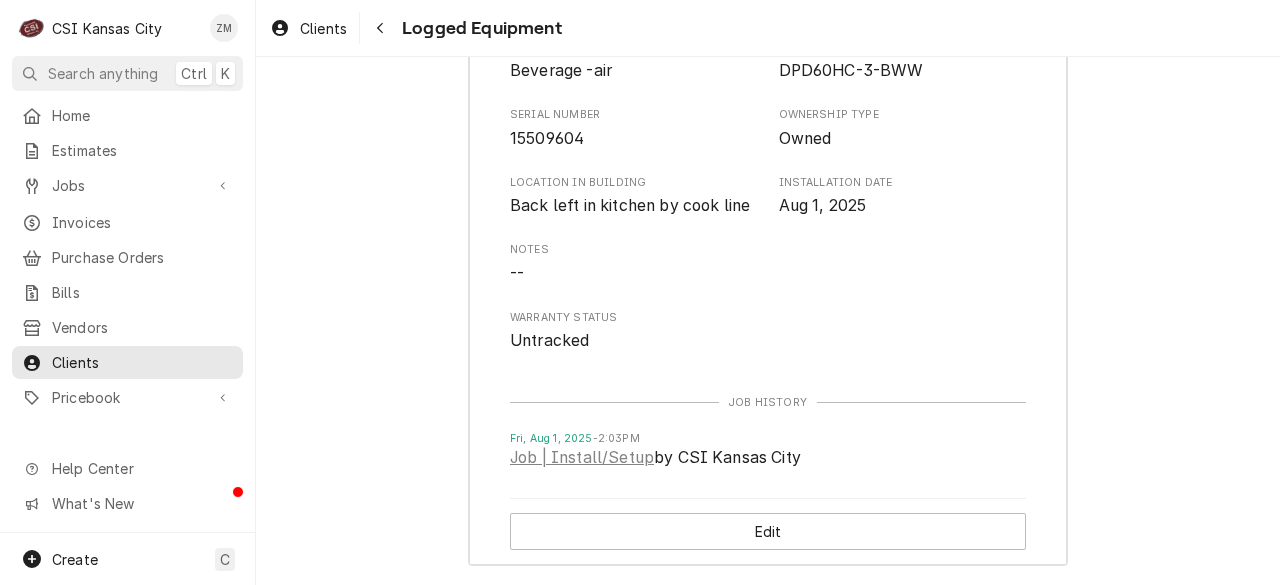 scroll, scrollTop: 375, scrollLeft: 0, axis: vertical 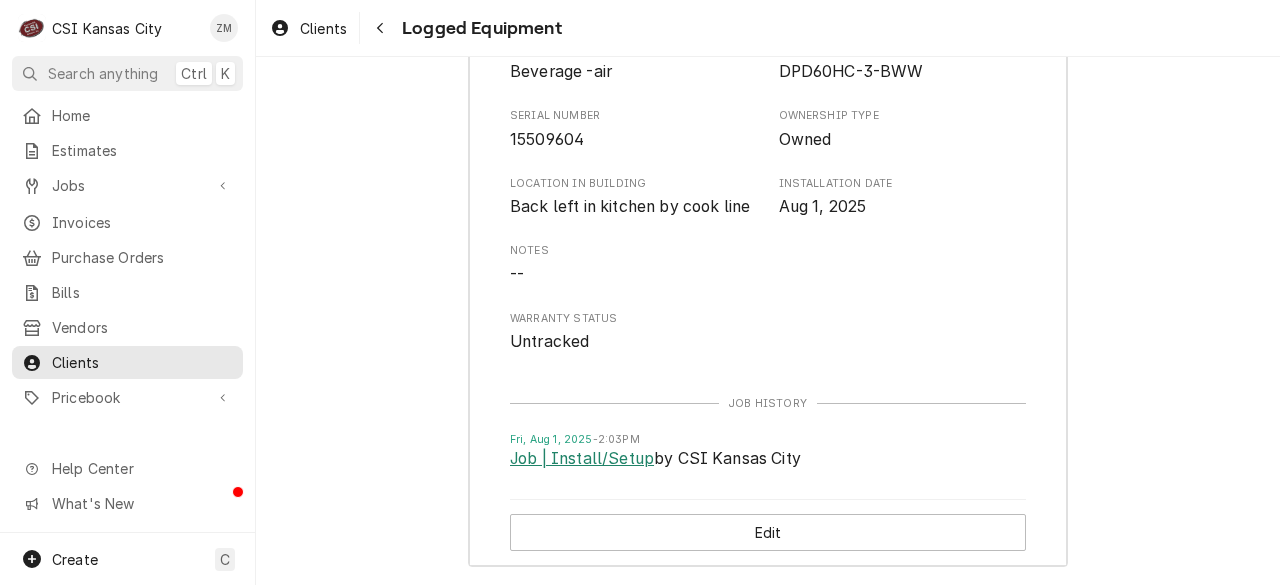 click on "Job | Install/Setup" at bounding box center [582, 459] 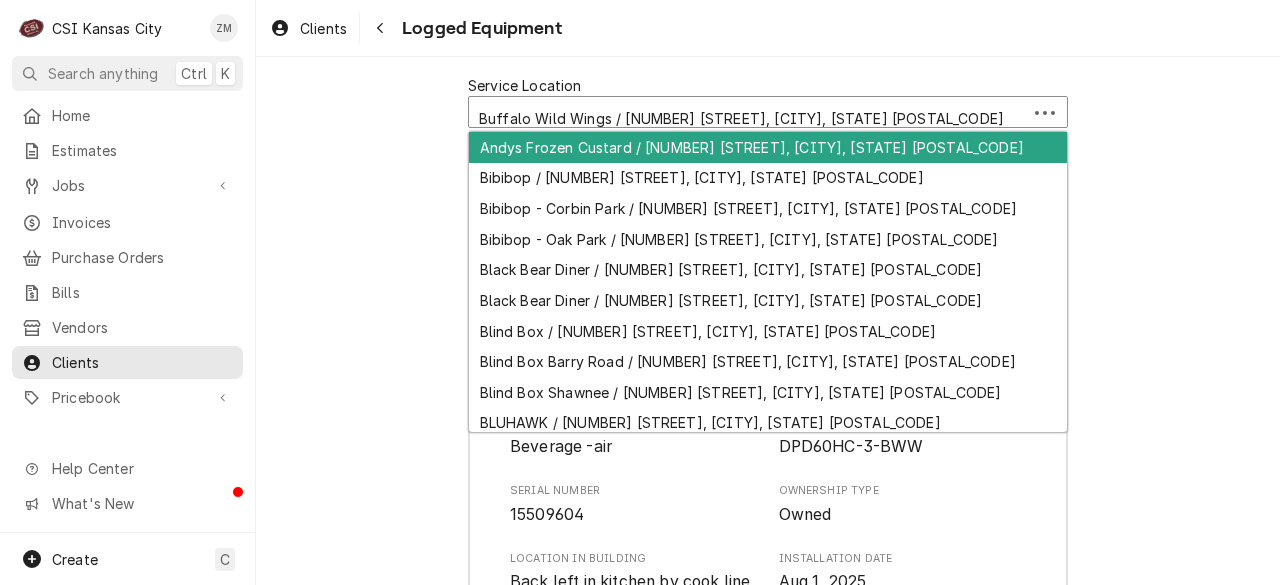 click at bounding box center (748, 119) 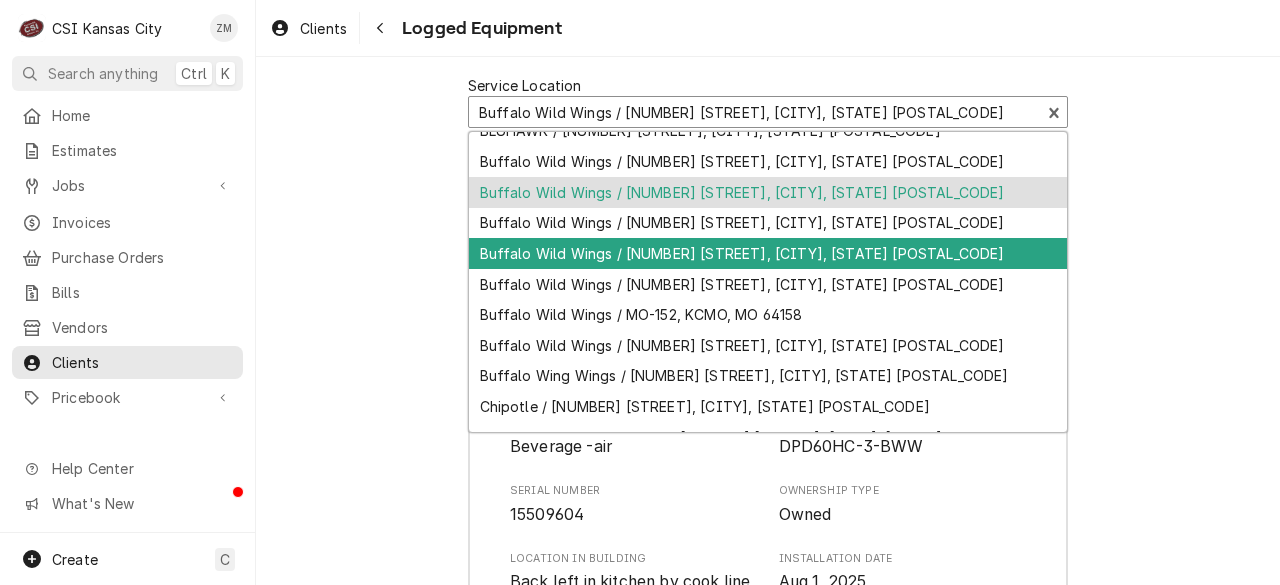 scroll, scrollTop: 319, scrollLeft: 0, axis: vertical 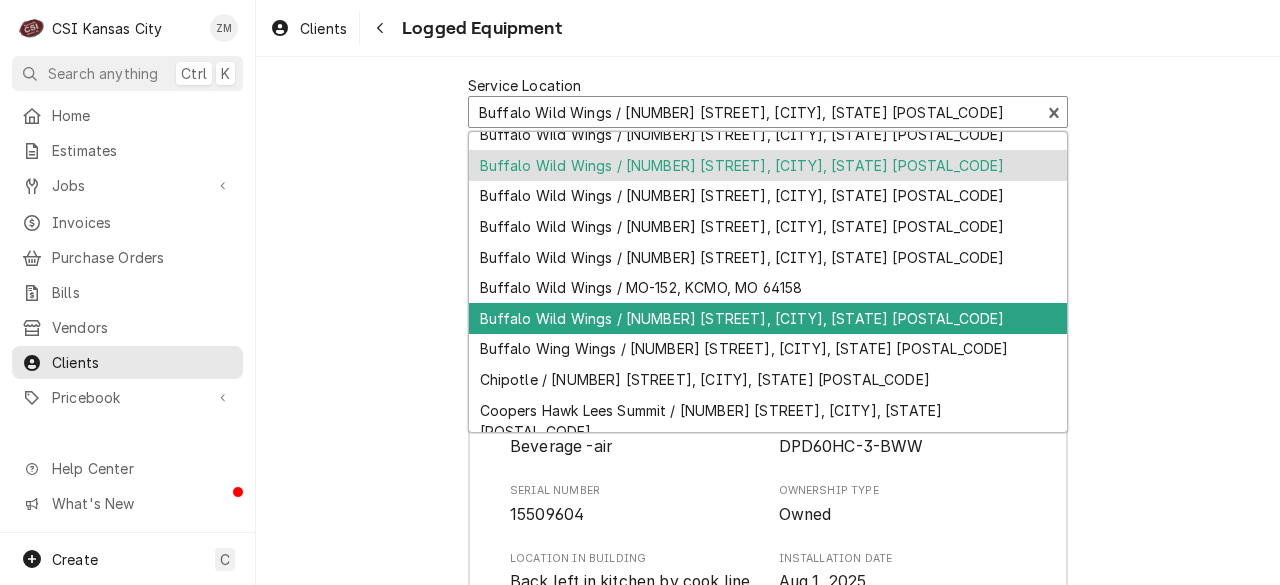 click on "Buffalo Wild Wings  / [NUMBER] [STREET], [CITY], [STATE] [POSTAL_CODE]" at bounding box center (768, 318) 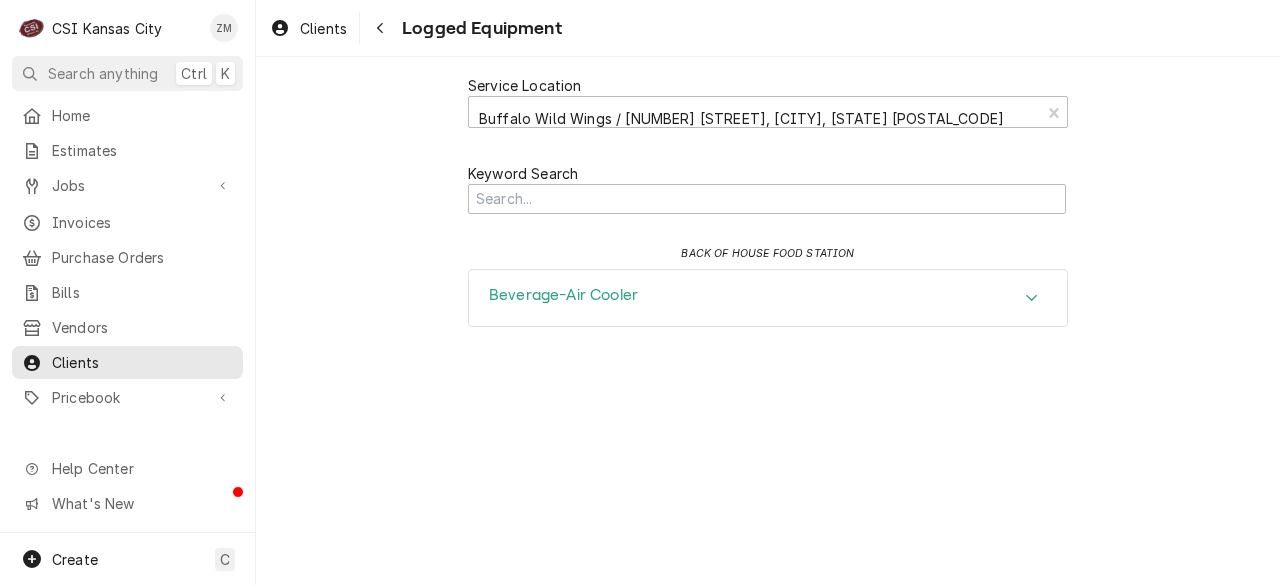 click on "Beverage-Air Cooler" at bounding box center [768, 298] 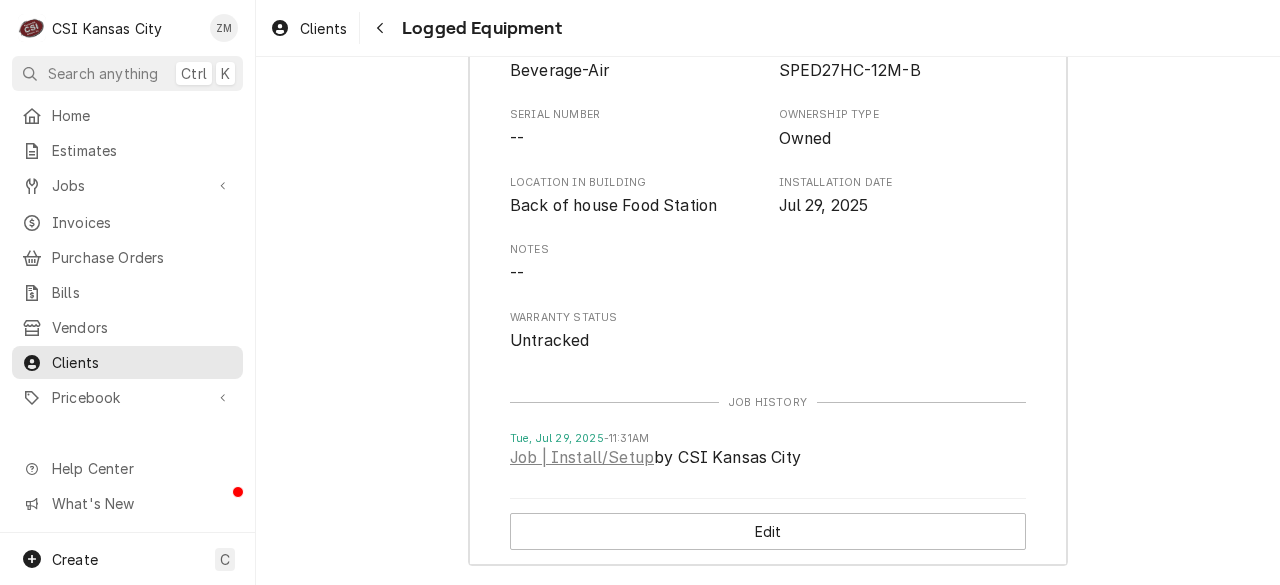 scroll, scrollTop: 374, scrollLeft: 0, axis: vertical 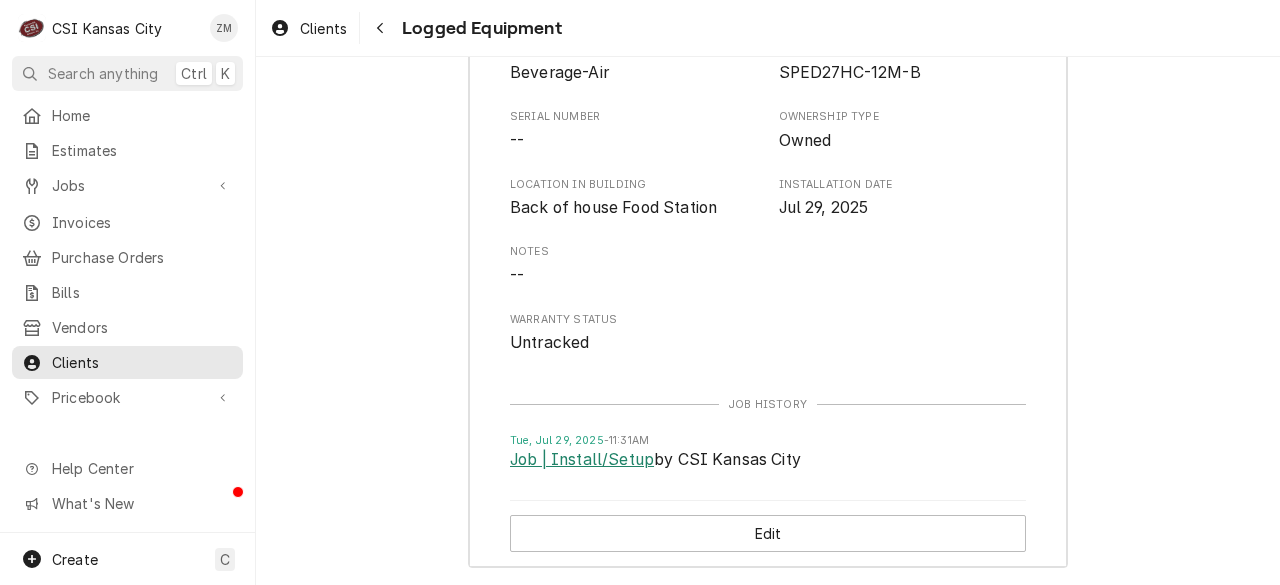 click on "Job | Install/Setup" at bounding box center (582, 460) 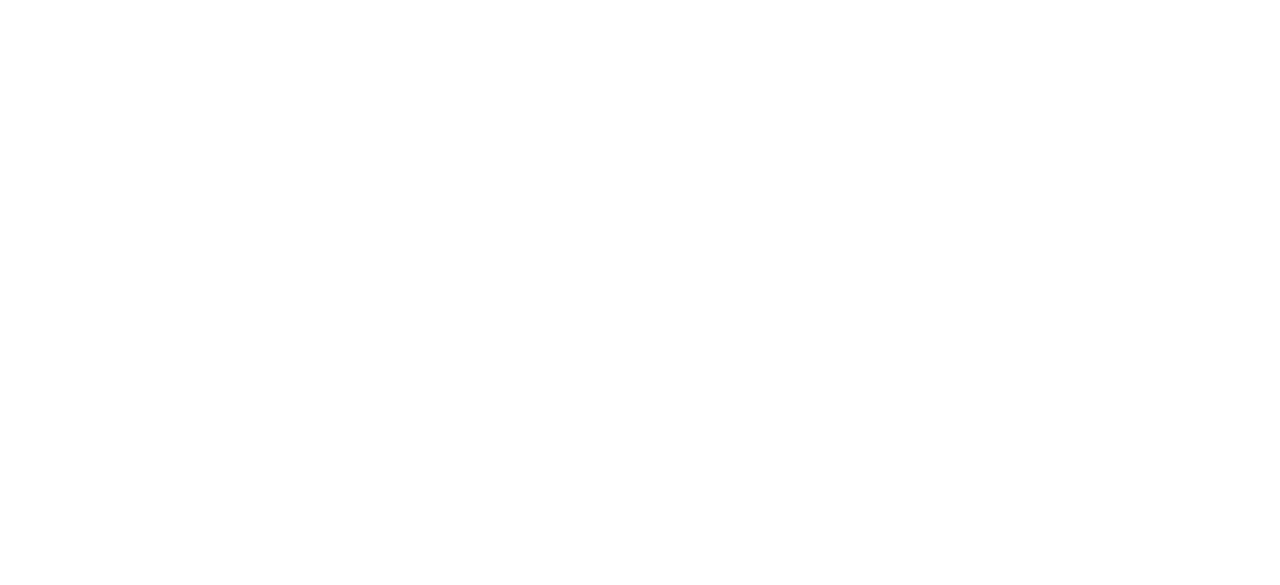scroll, scrollTop: 0, scrollLeft: 0, axis: both 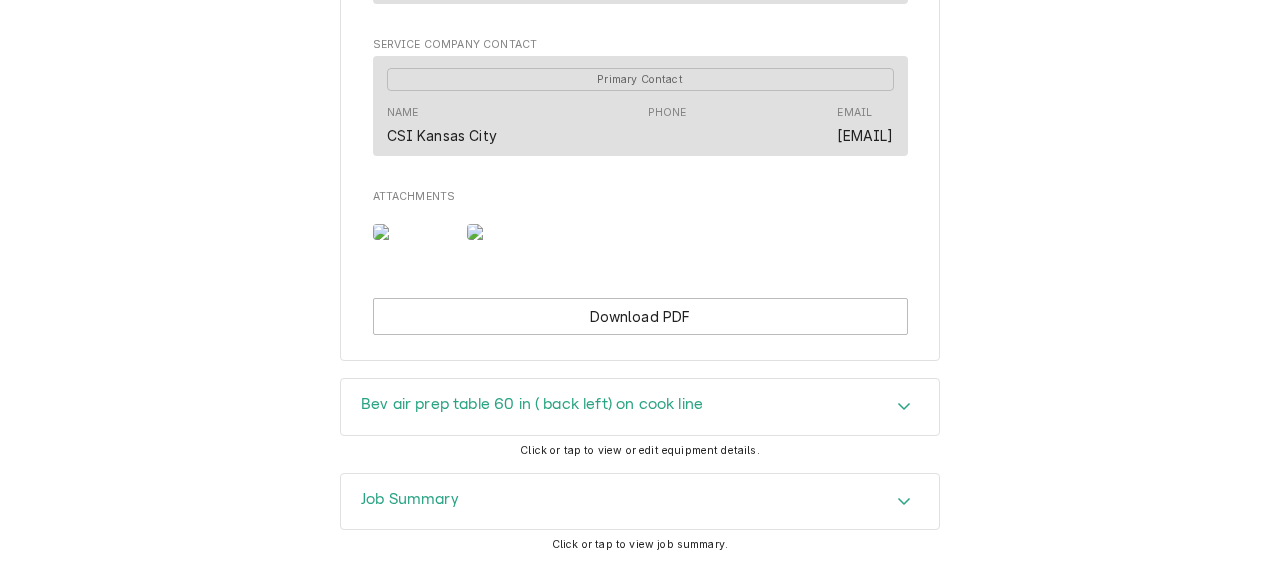 click at bounding box center (506, 232) 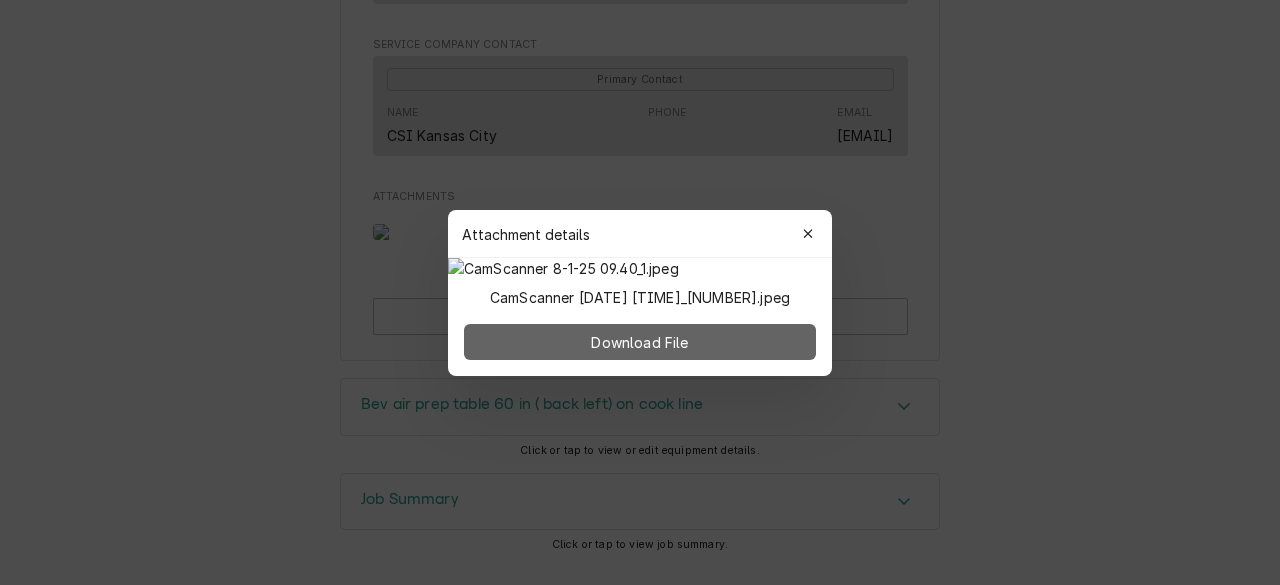 click on "Download File" at bounding box center (639, 341) 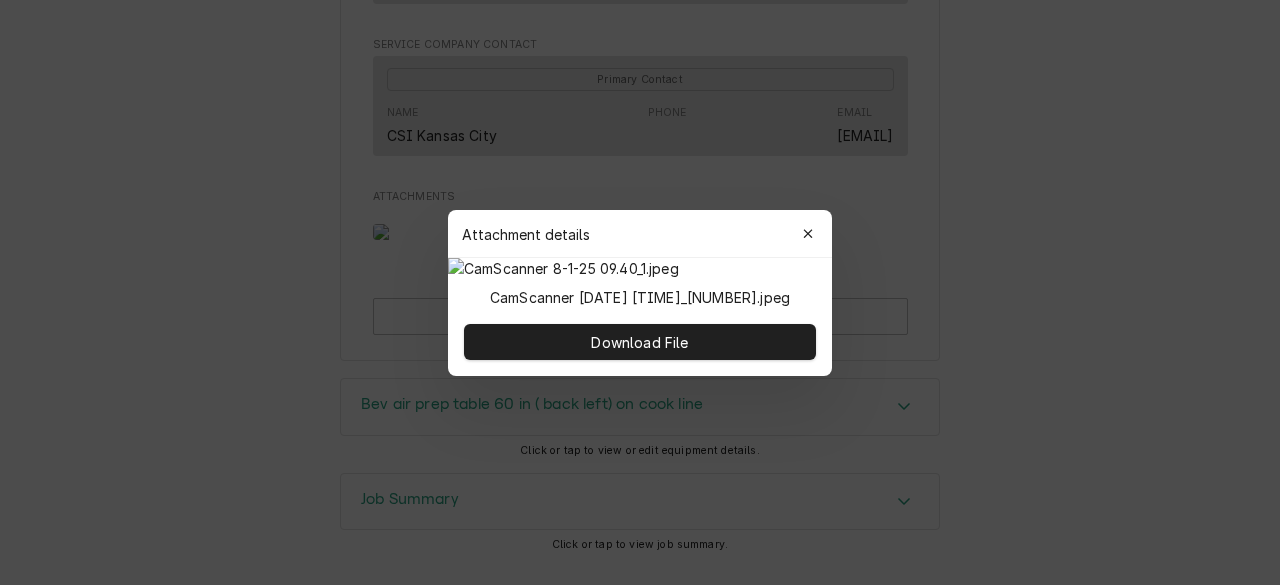 drag, startPoint x: 289, startPoint y: 329, endPoint x: 371, endPoint y: 328, distance: 82.006096 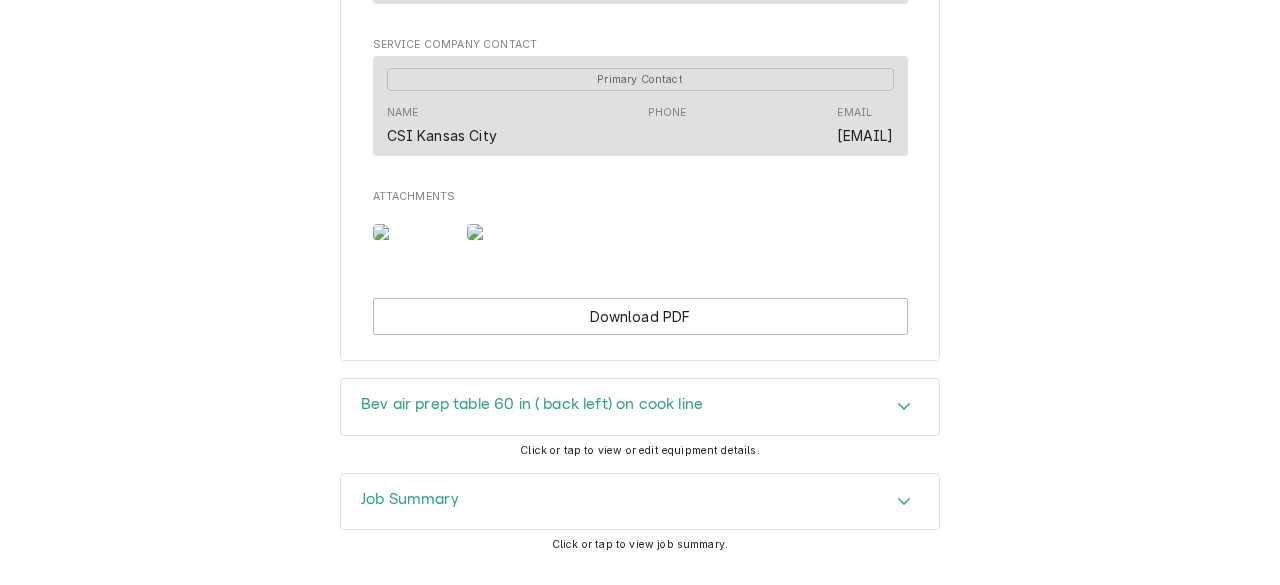 click at bounding box center [412, 232] 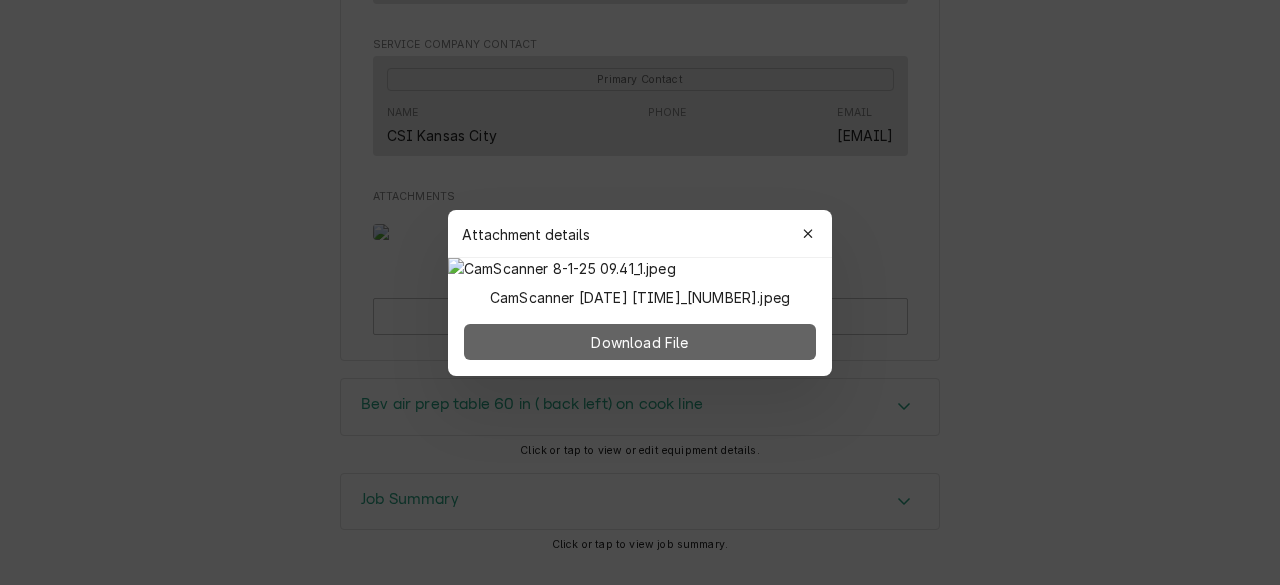 click on "Download File" at bounding box center (640, 342) 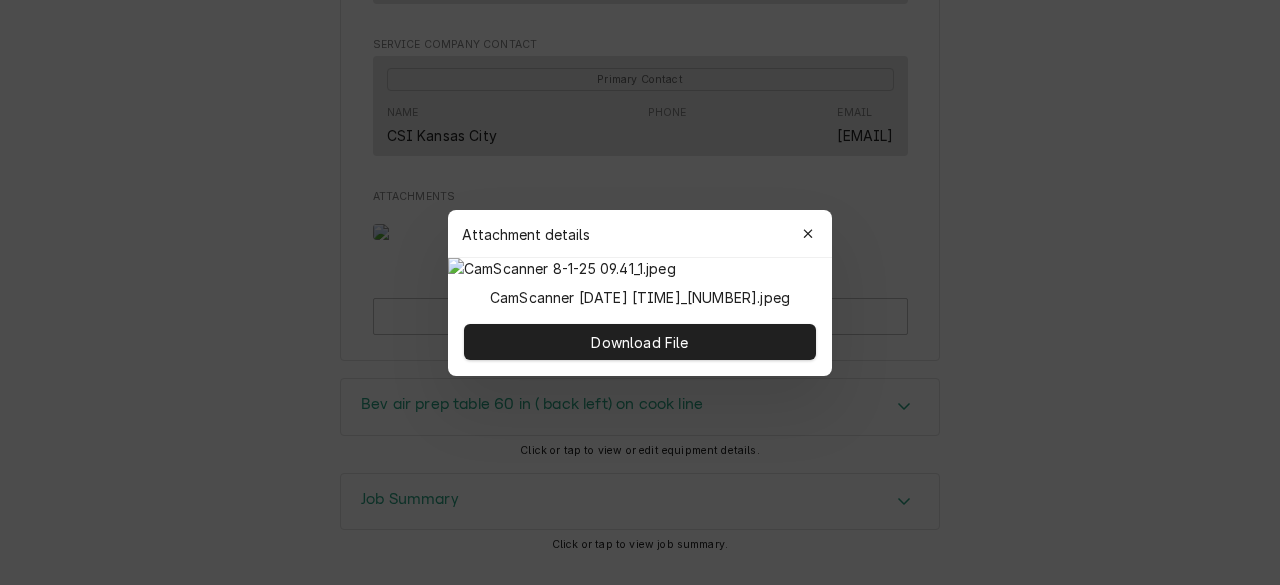 click at bounding box center (640, 292) 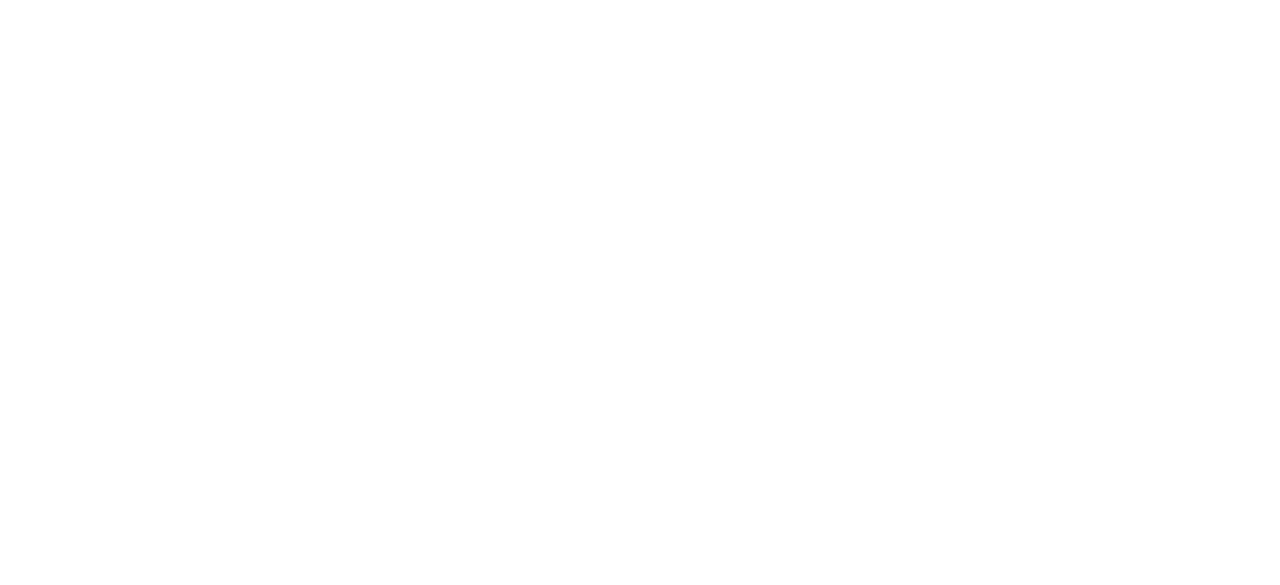 scroll, scrollTop: 0, scrollLeft: 0, axis: both 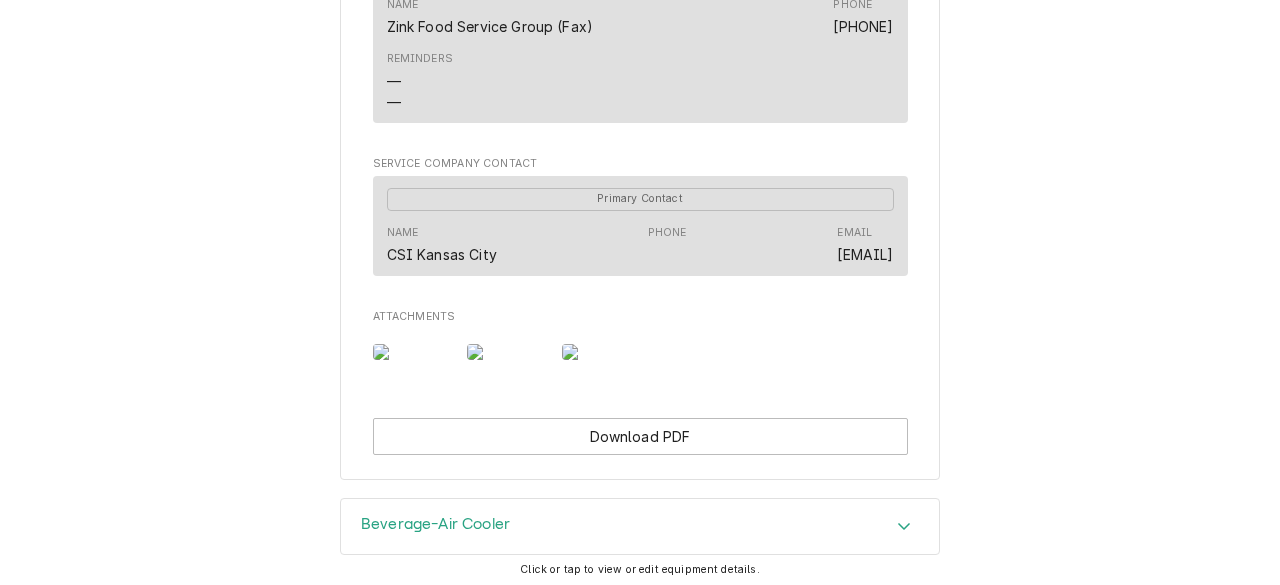 click at bounding box center [412, 352] 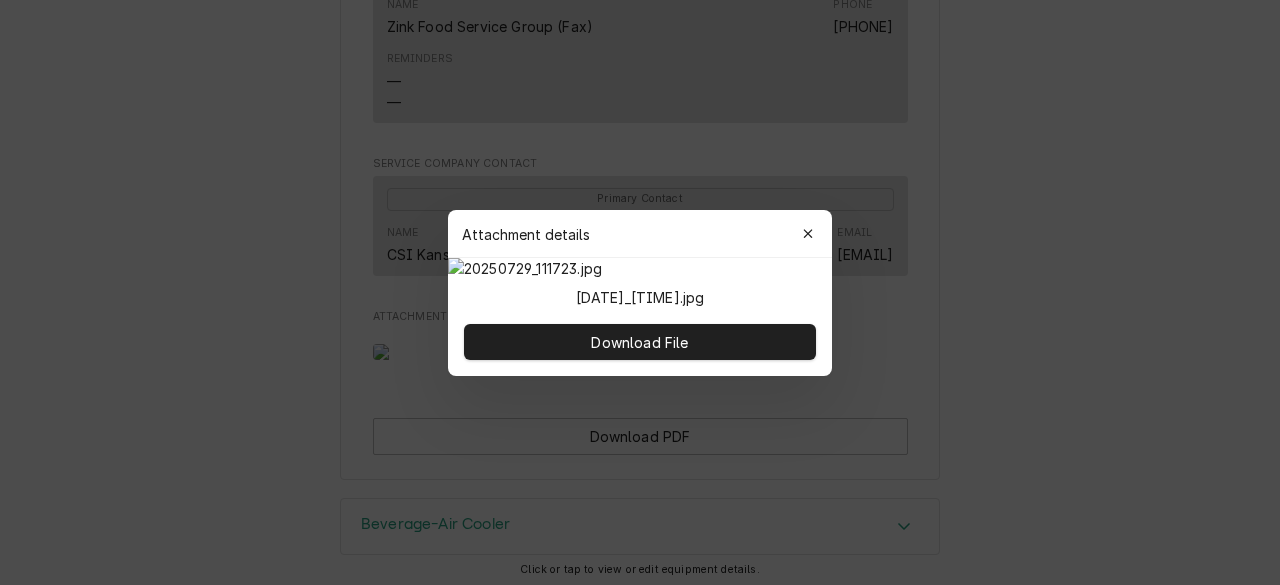 click at bounding box center [640, 292] 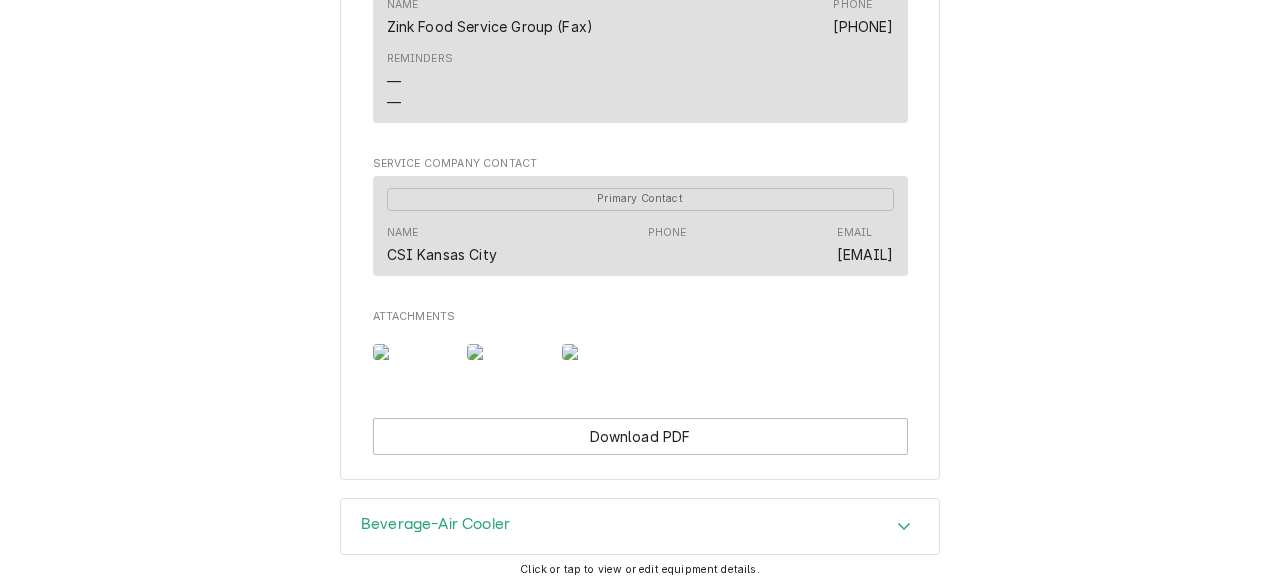 click at bounding box center [412, 352] 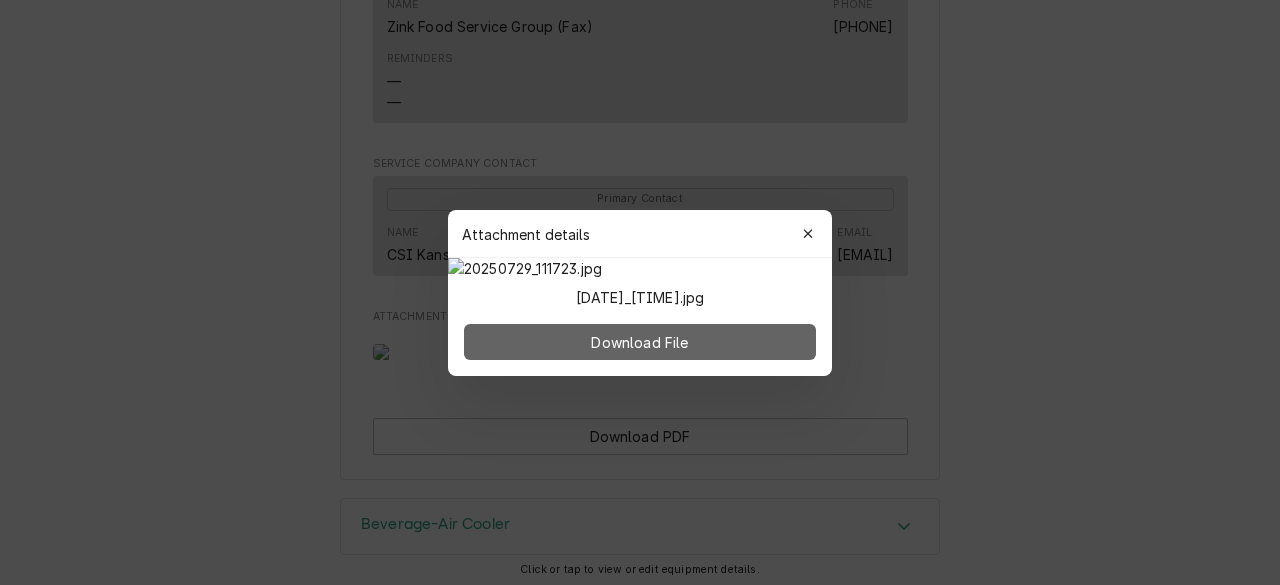 click on "Download File" at bounding box center (640, 342) 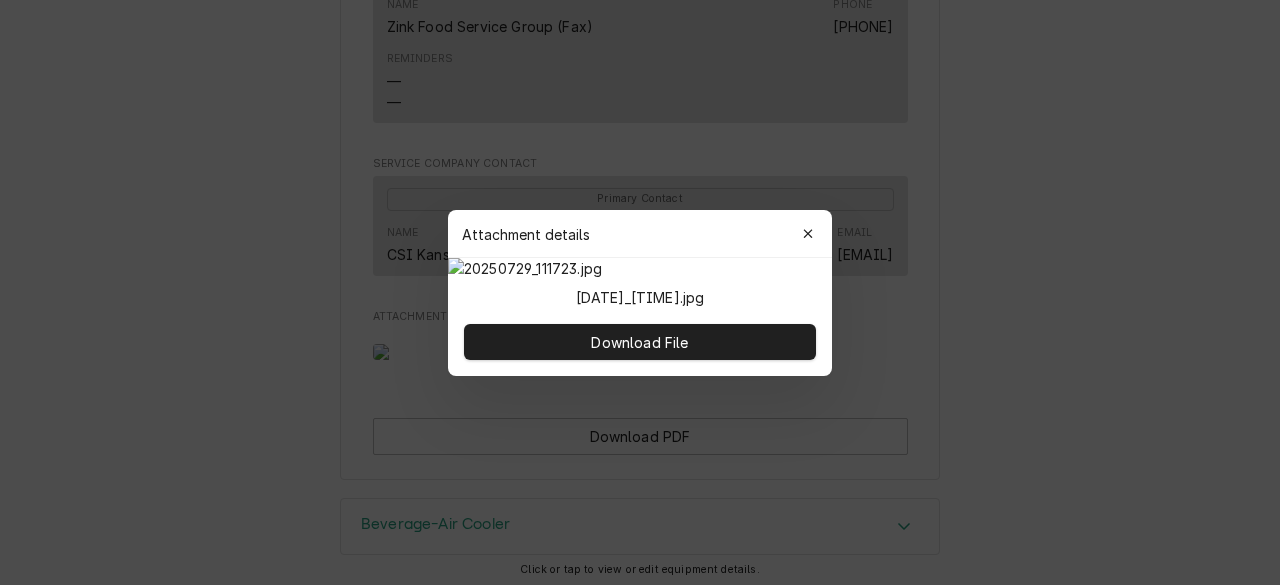 click at bounding box center [640, 292] 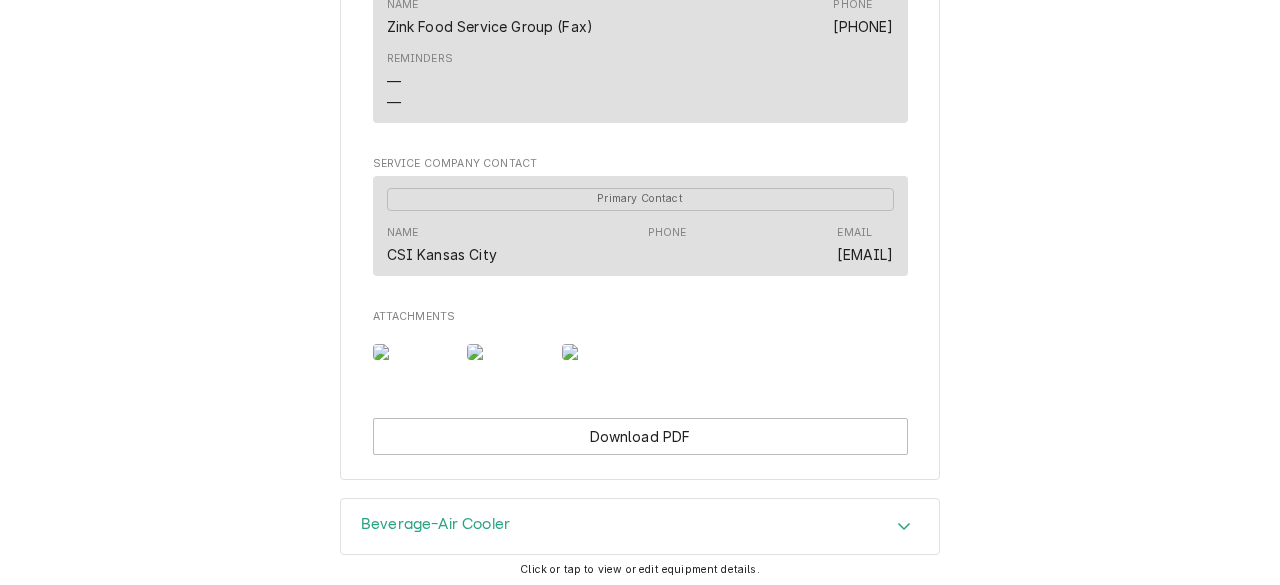 click at bounding box center [601, 352] 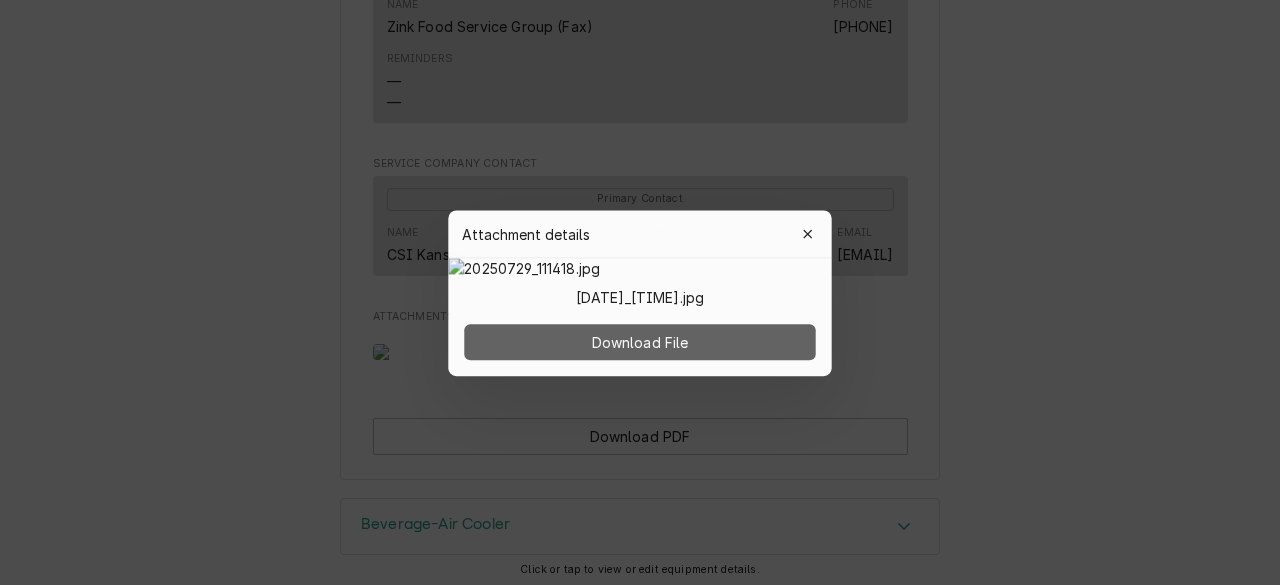 click on "Download File" at bounding box center [639, 341] 